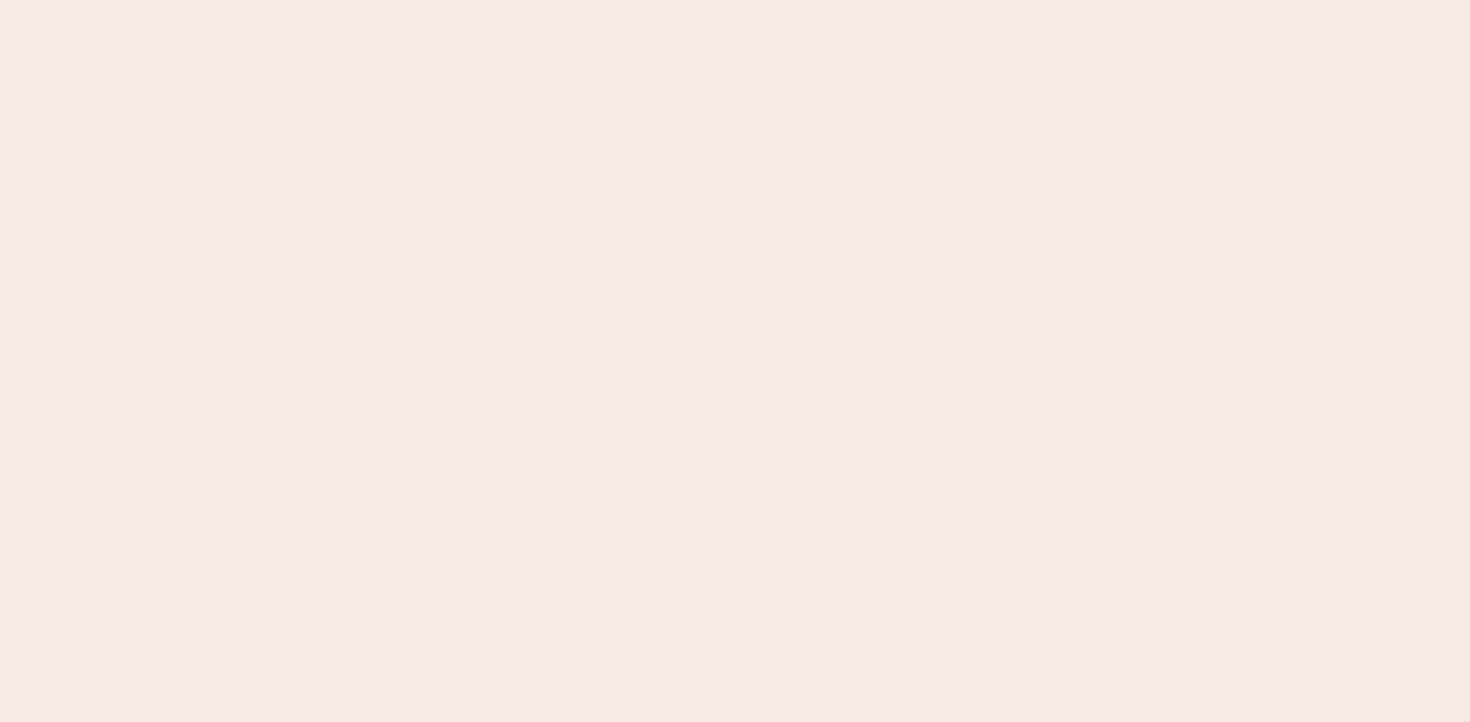 scroll, scrollTop: 0, scrollLeft: 0, axis: both 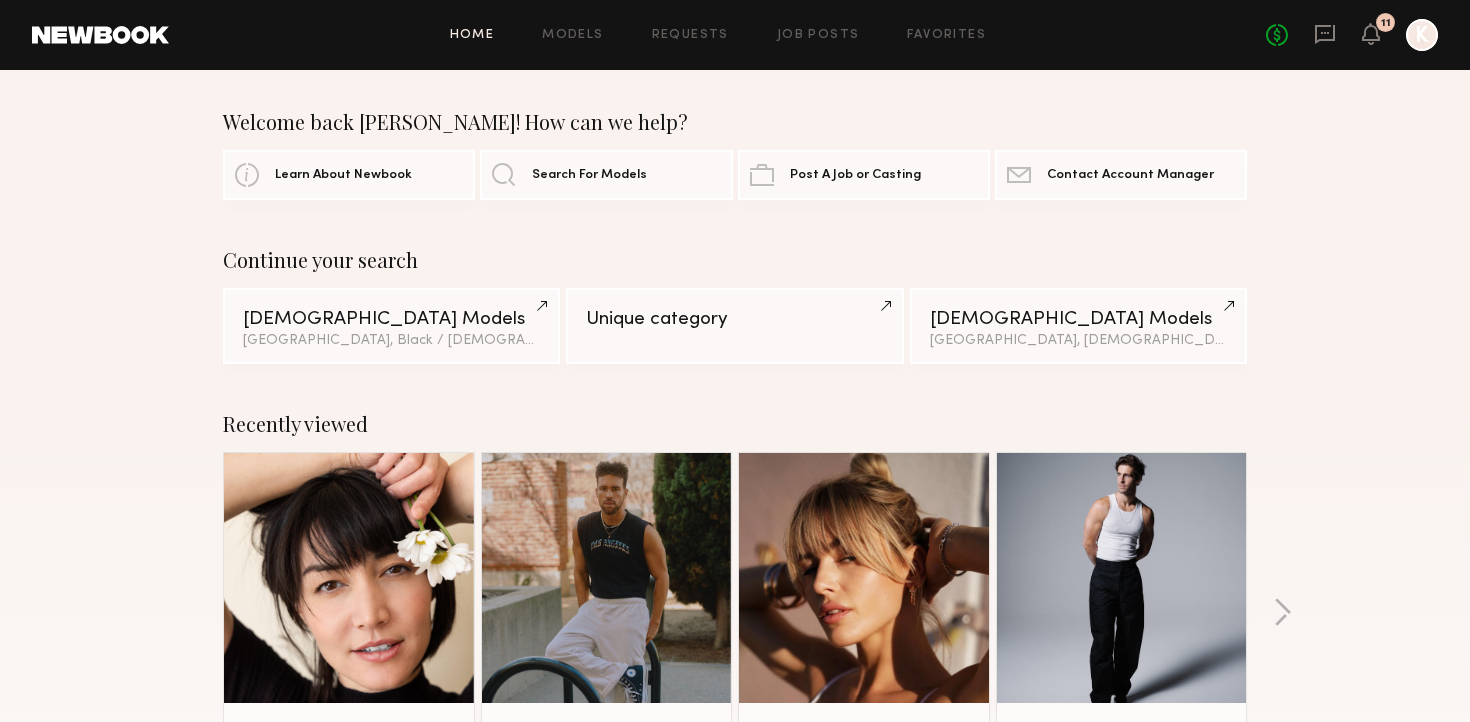 click on "Home Models Requests Job Posts Favorites Sign Out No fees up to $5,000 11 K" 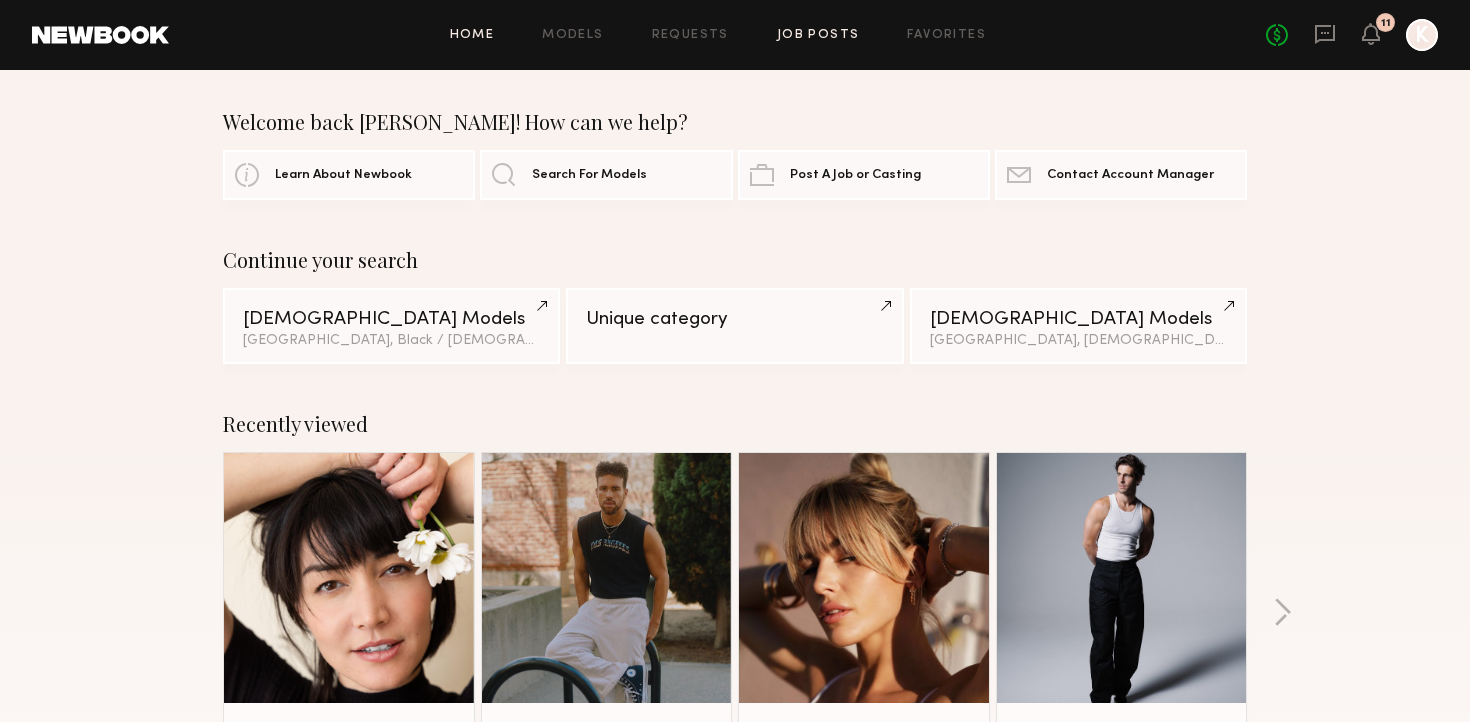 click on "Job Posts" 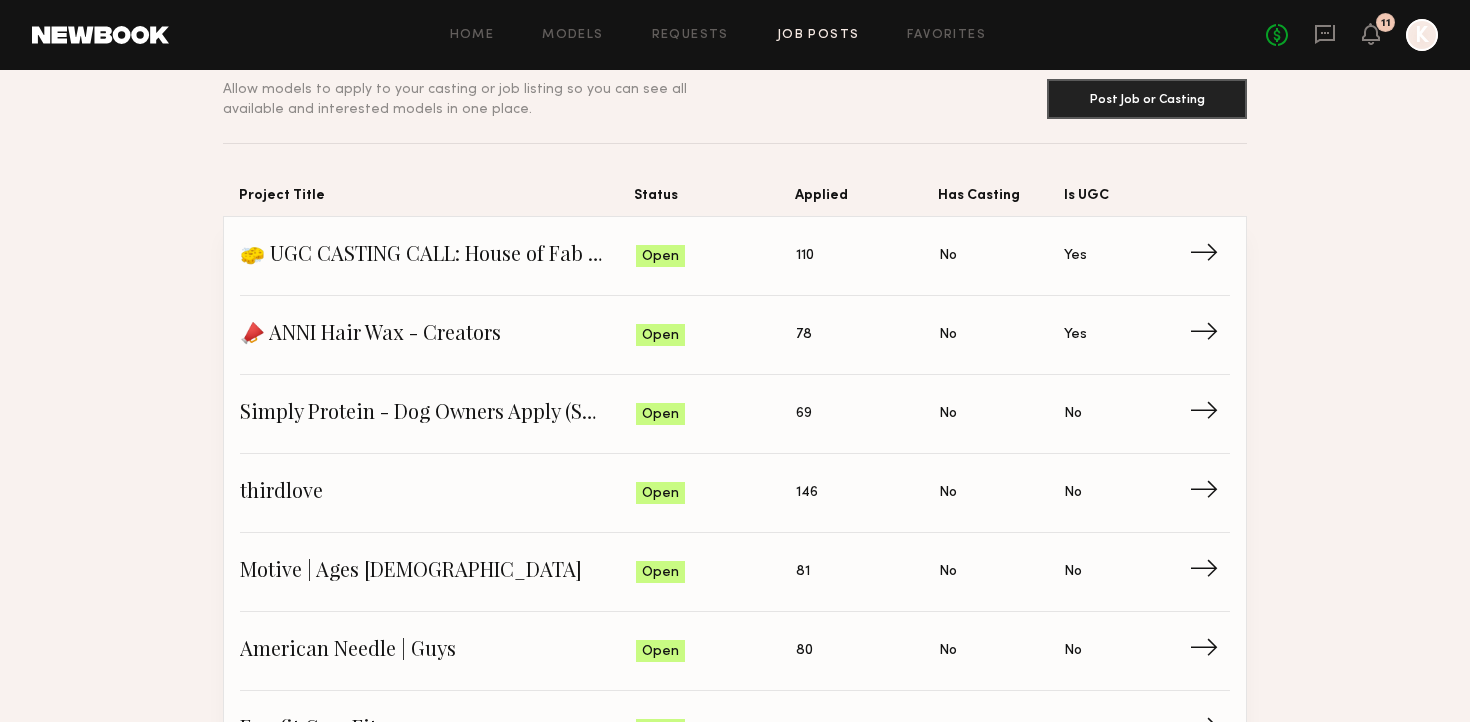 scroll, scrollTop: 113, scrollLeft: 0, axis: vertical 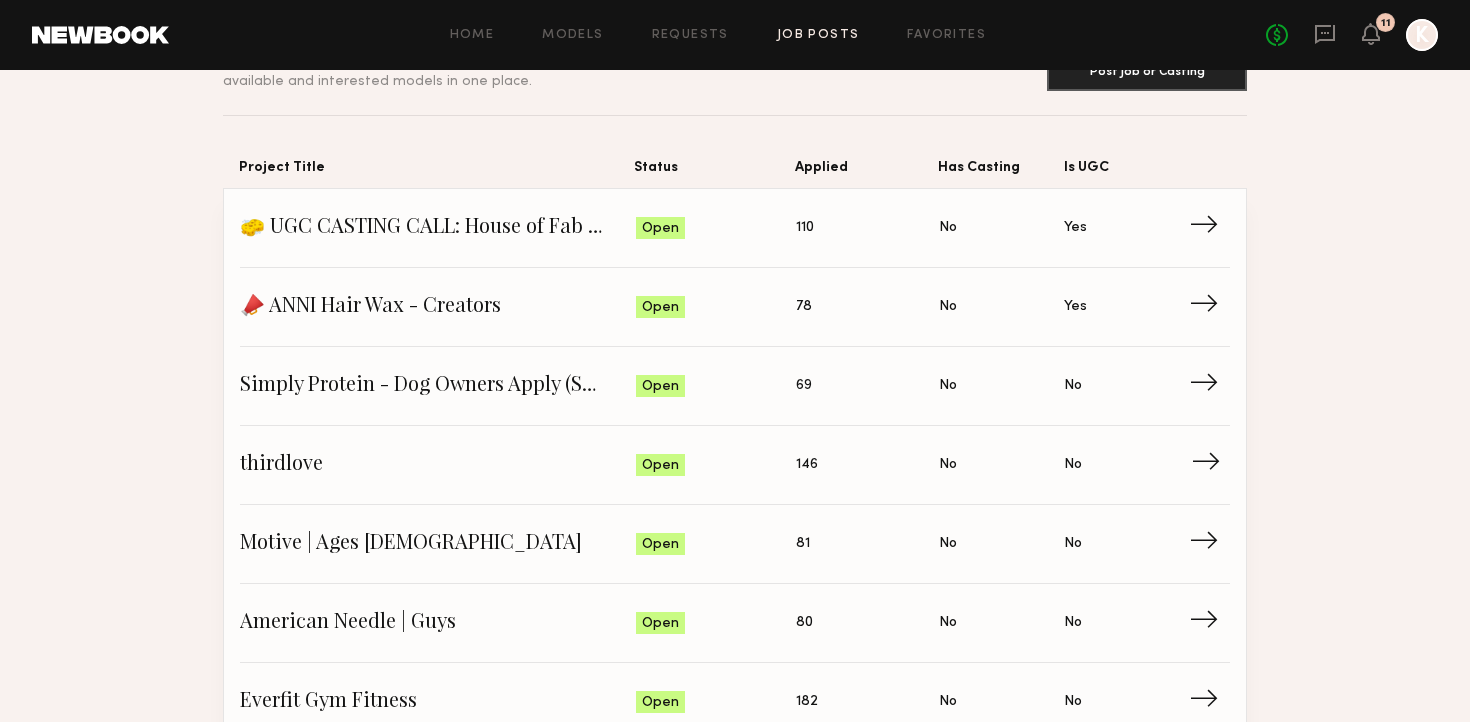 click on "thirdlove" 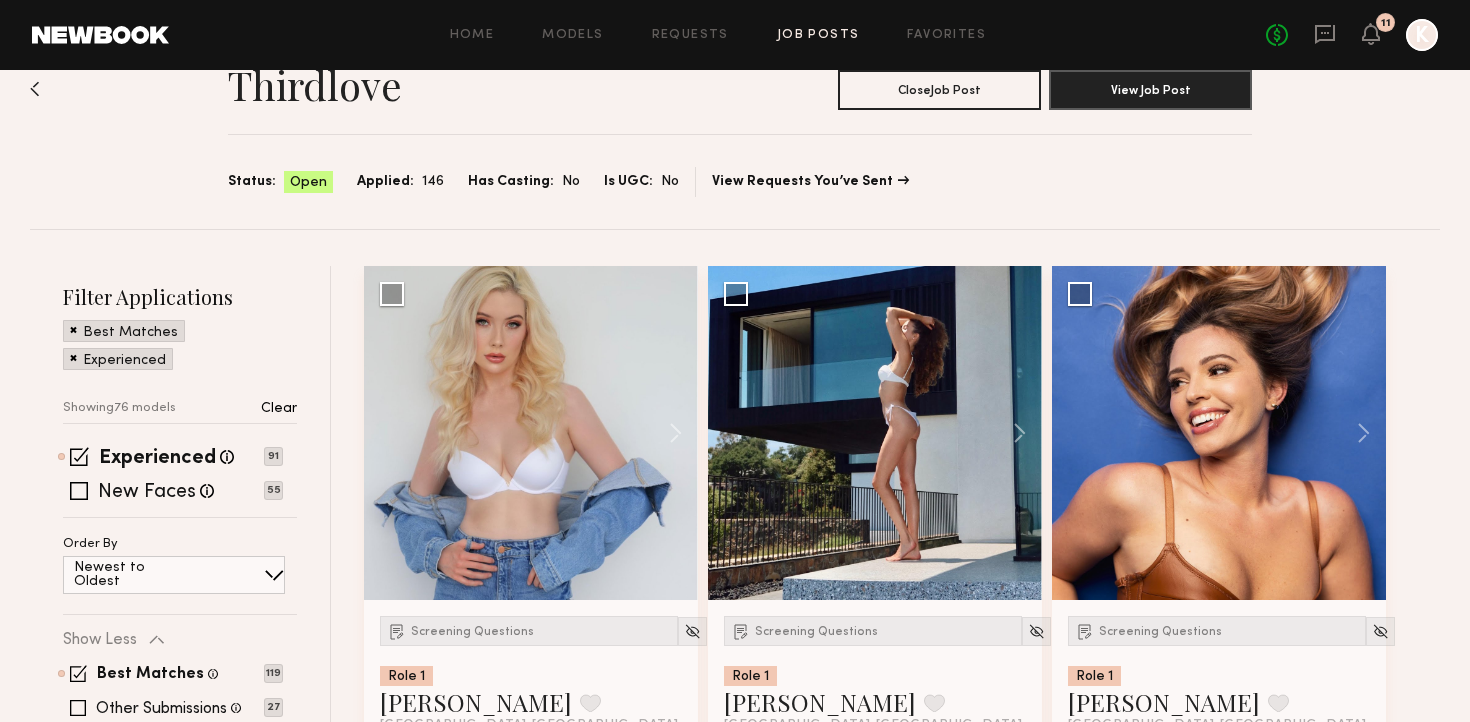 scroll, scrollTop: 57, scrollLeft: 0, axis: vertical 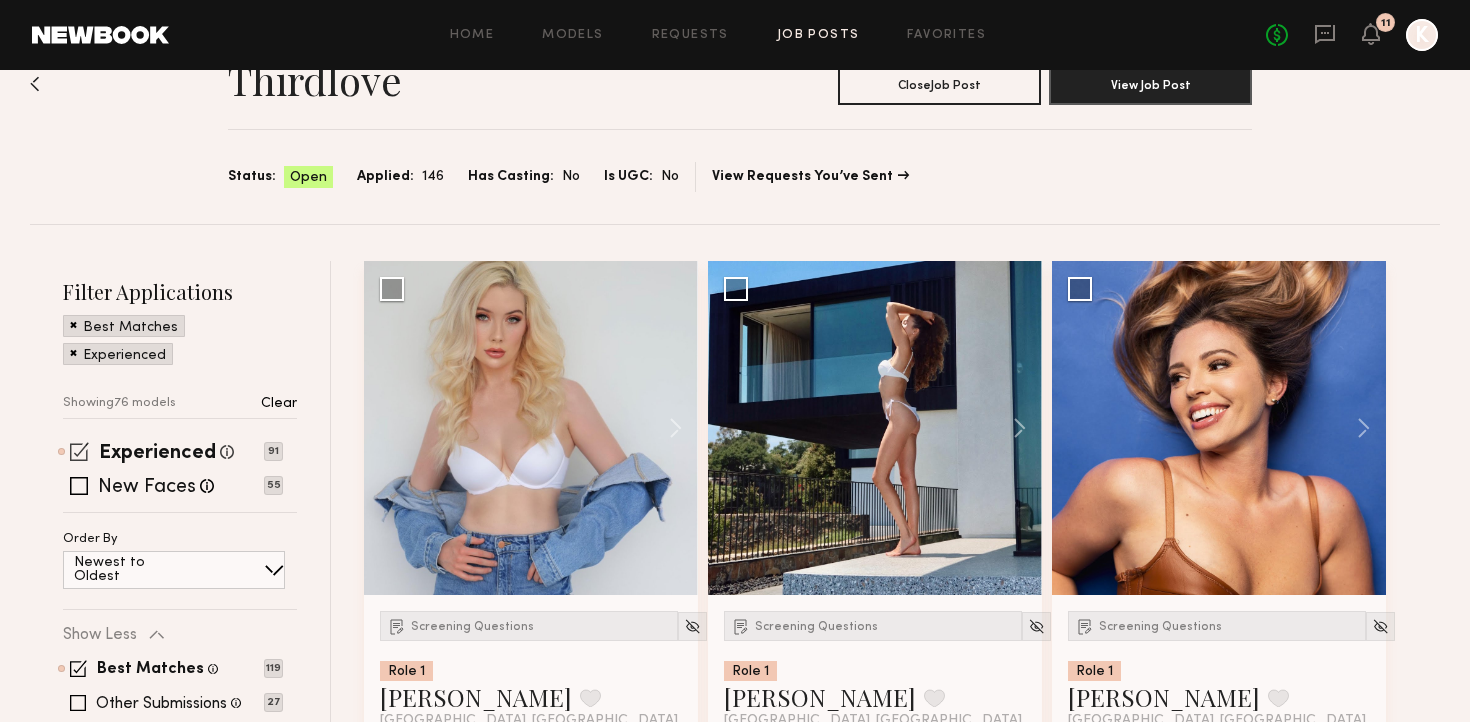 click 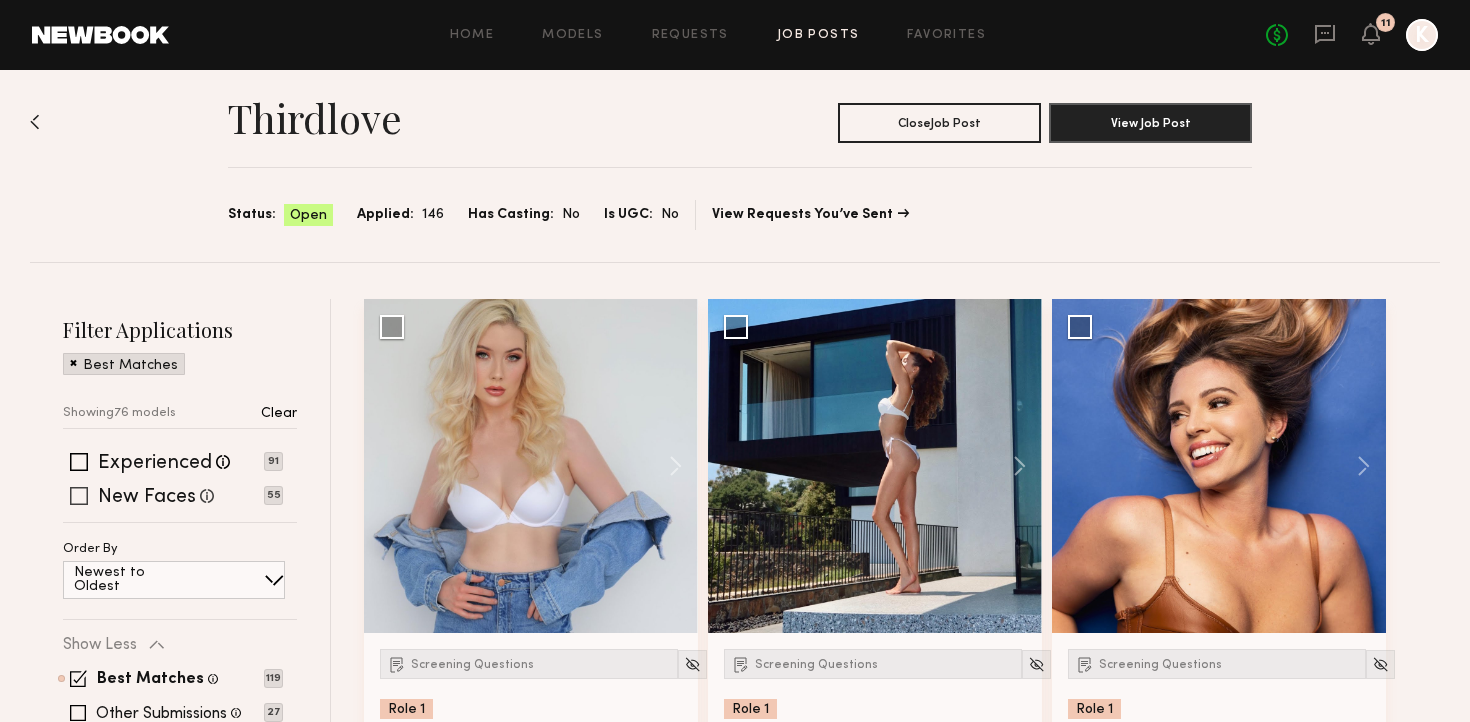 scroll, scrollTop: 0, scrollLeft: 0, axis: both 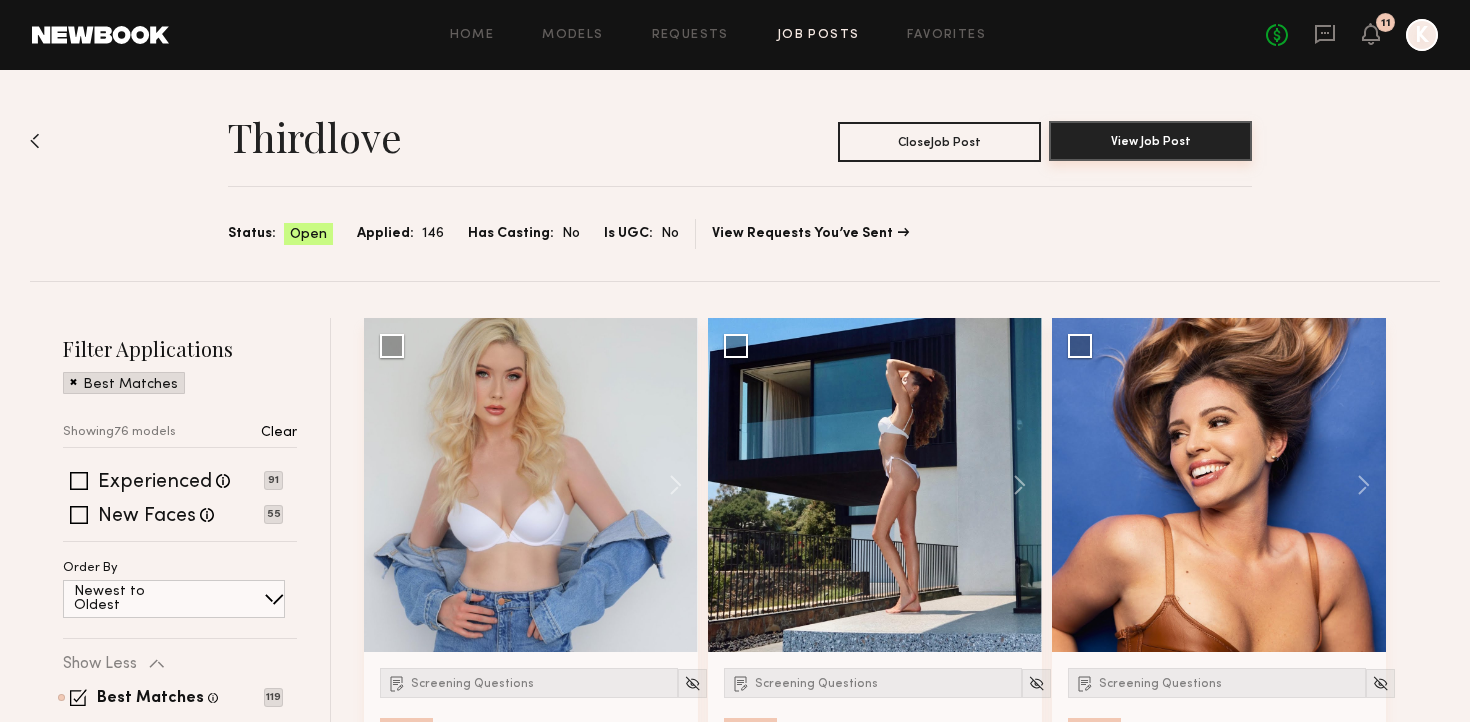 click on "View Job Post" 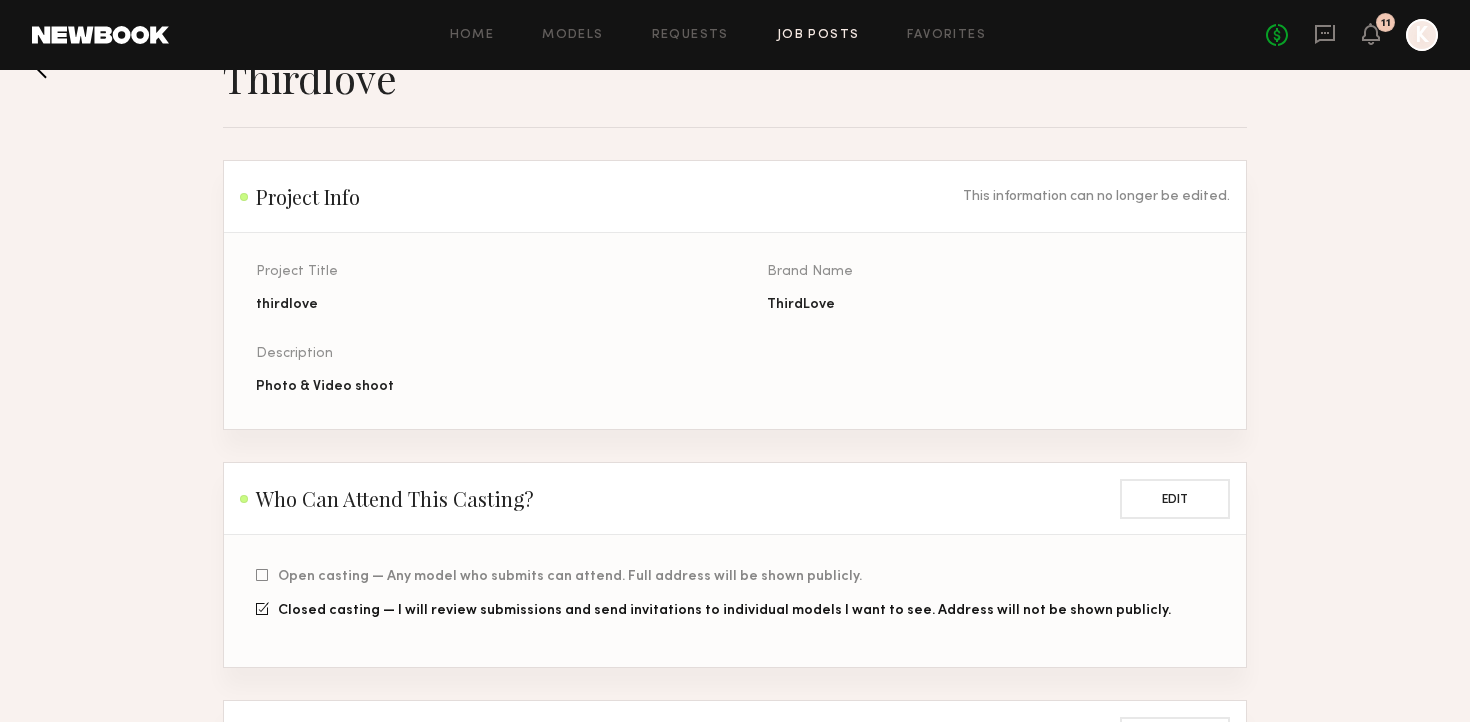 scroll, scrollTop: 0, scrollLeft: 0, axis: both 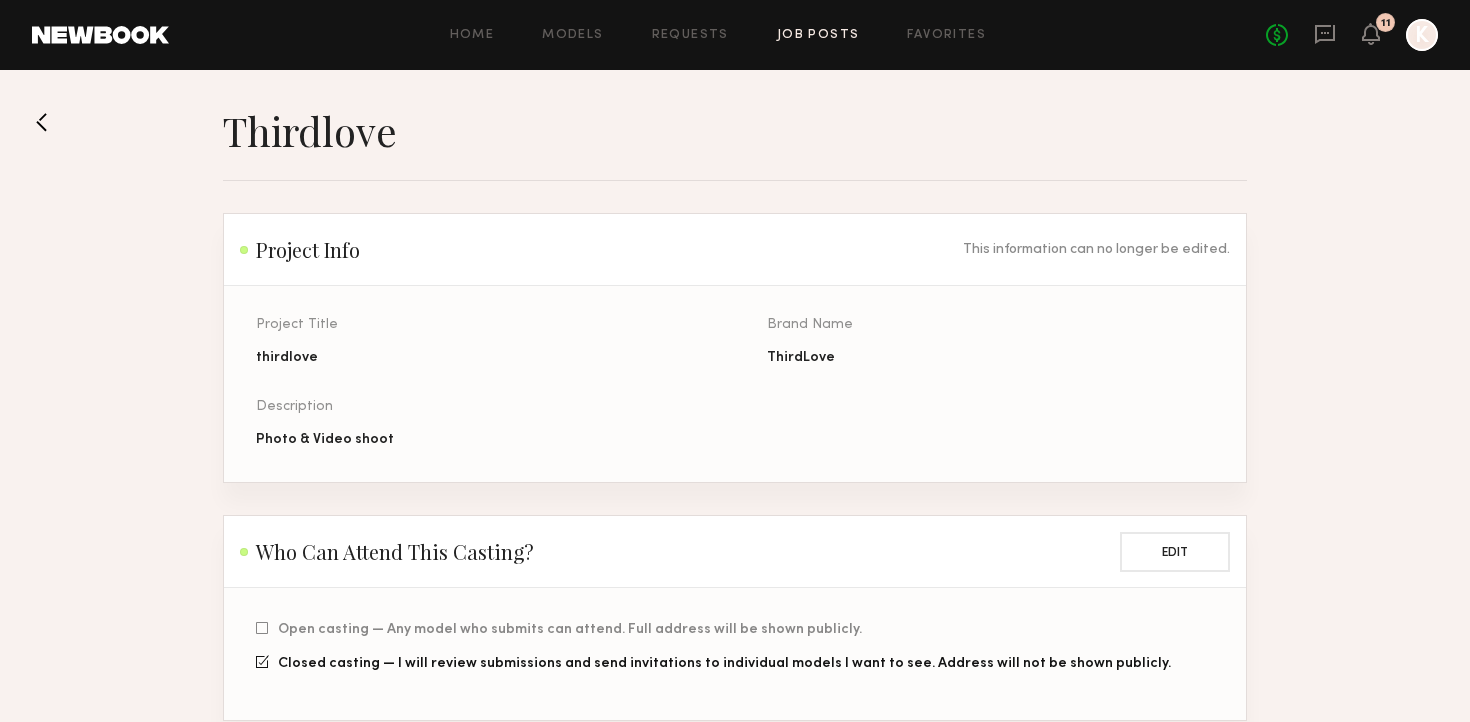 click on "Job Posts" 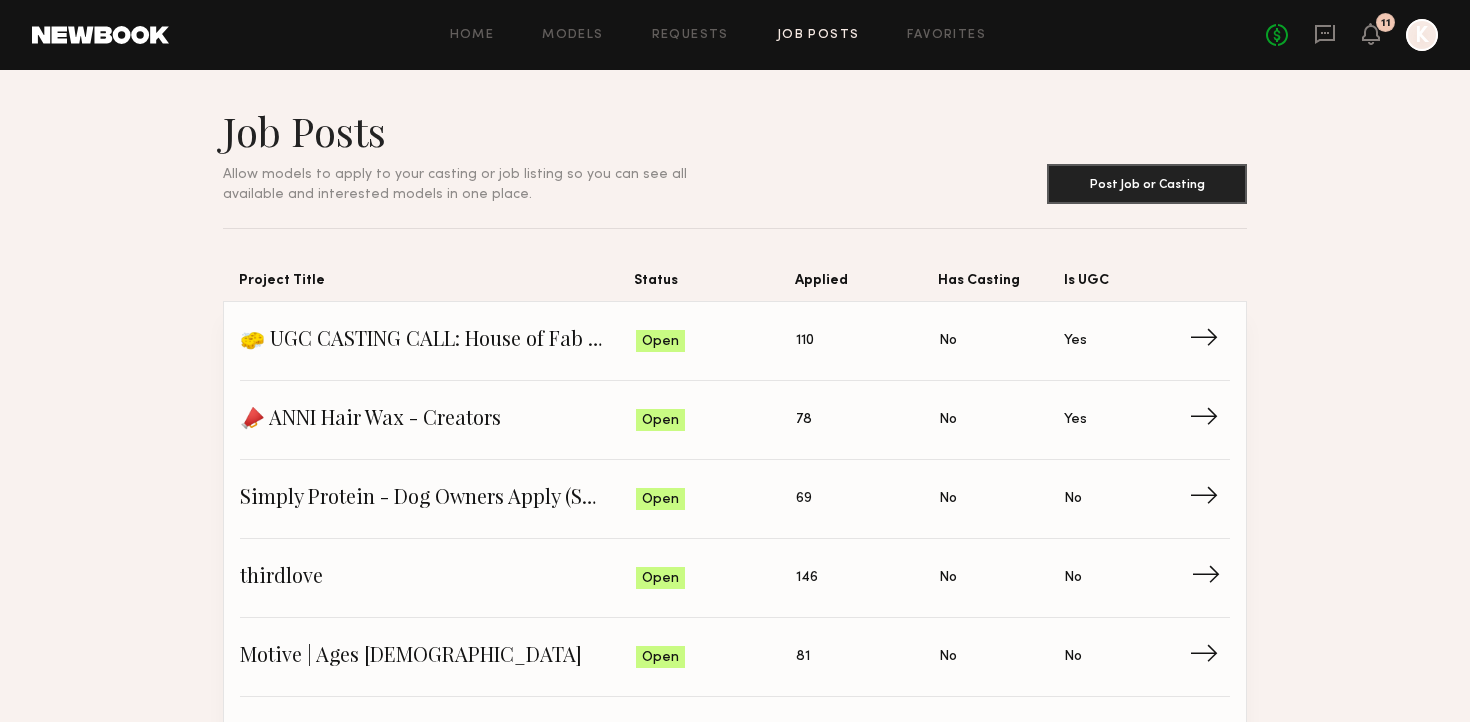 click on "thirdlove" 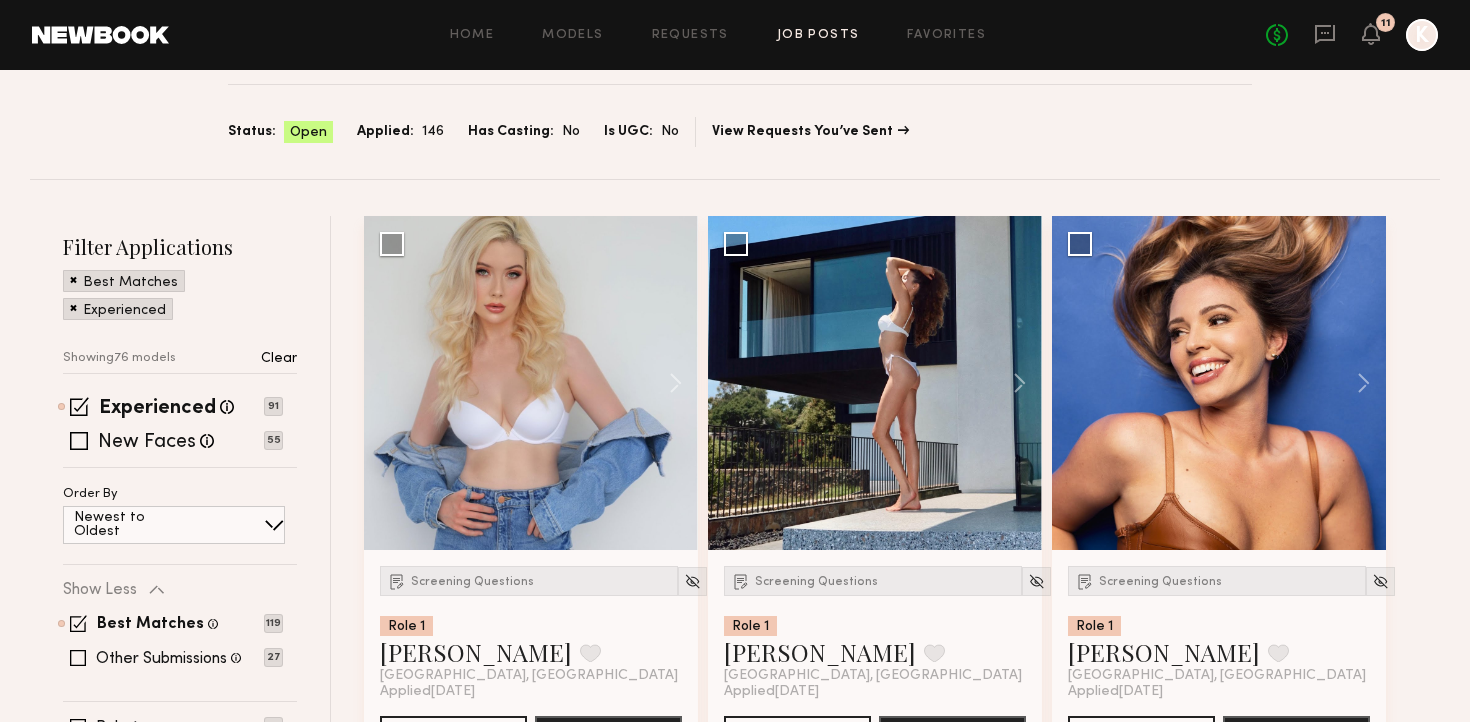 scroll, scrollTop: 108, scrollLeft: 0, axis: vertical 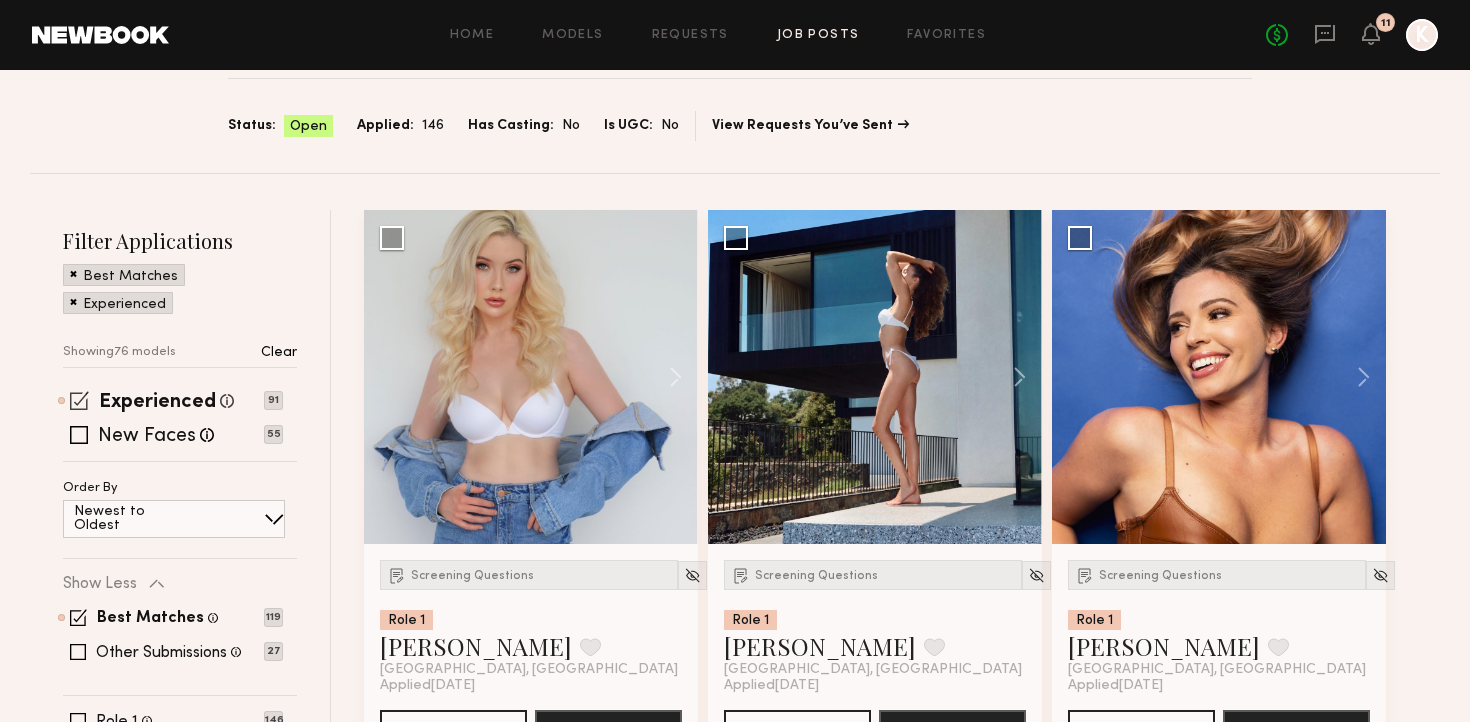 click 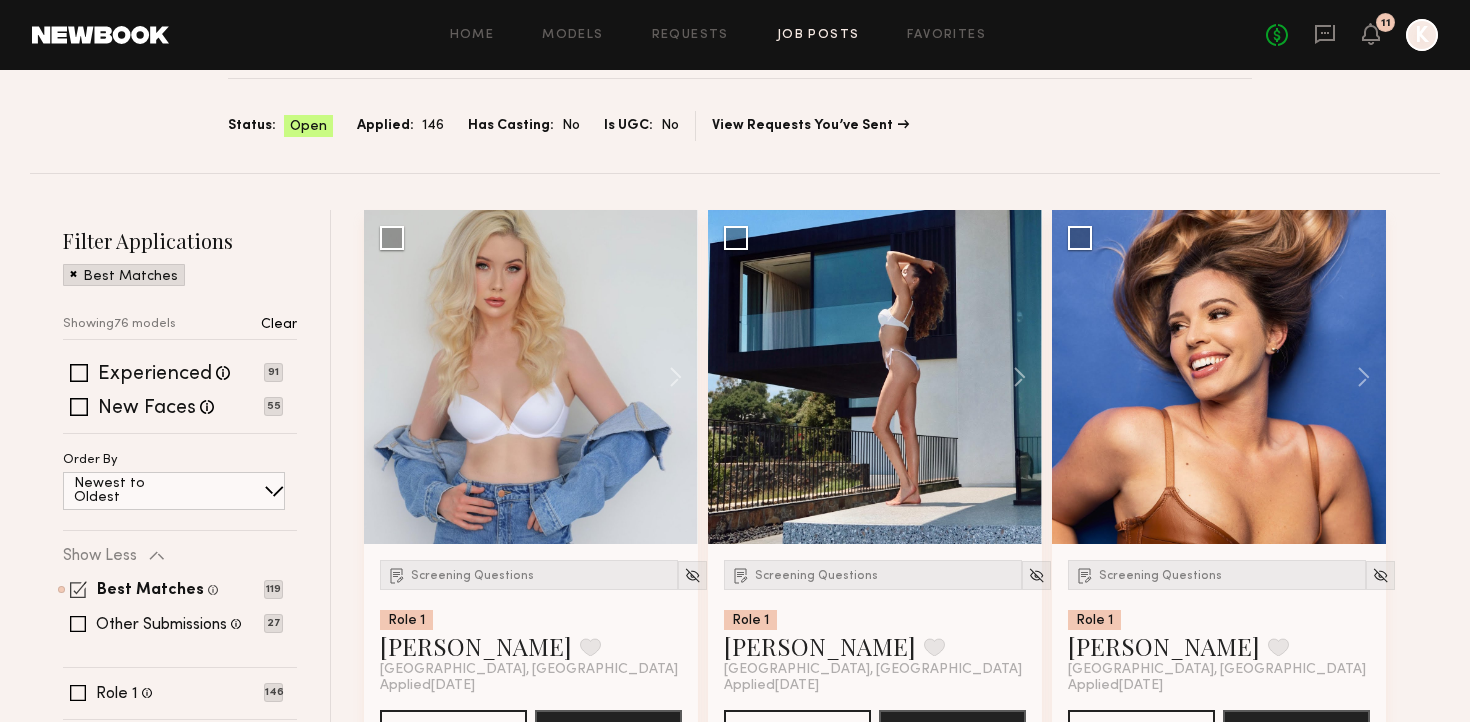 click 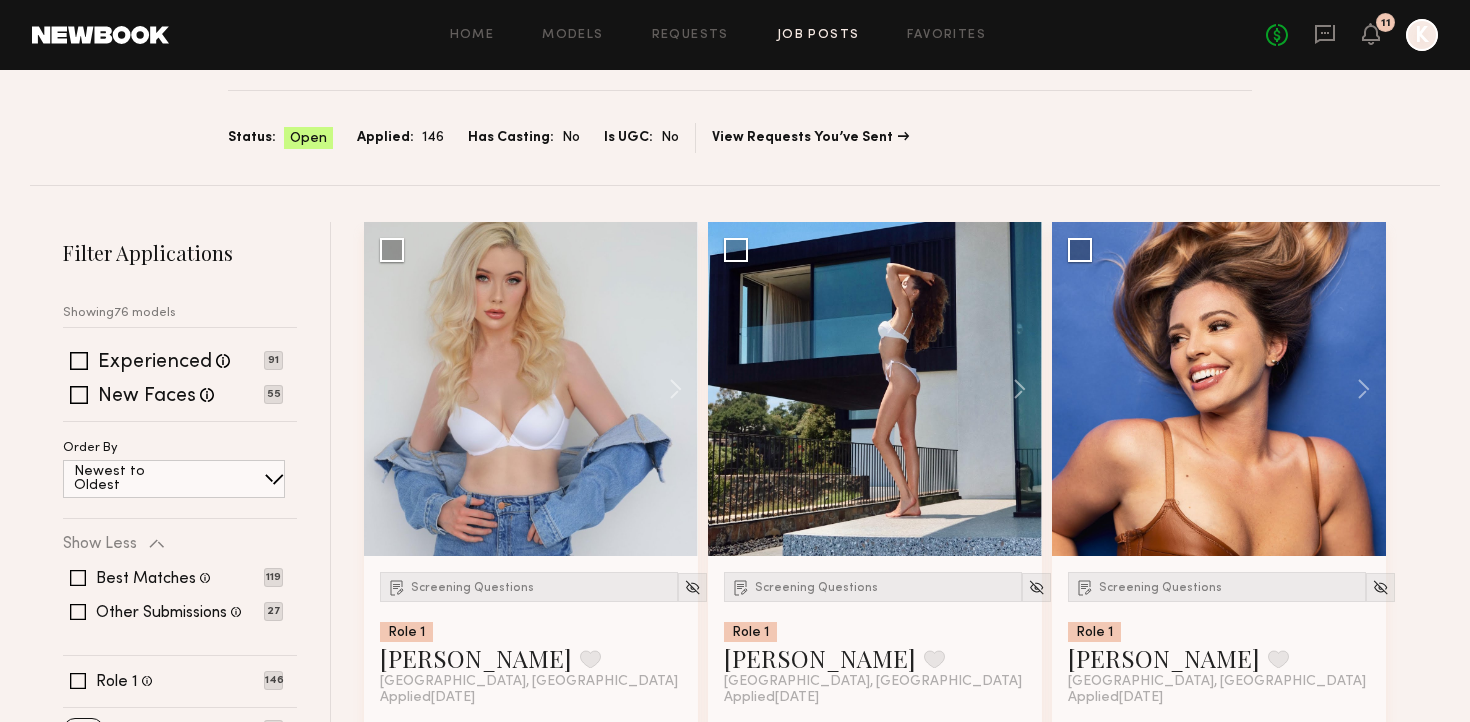 scroll, scrollTop: 0, scrollLeft: 0, axis: both 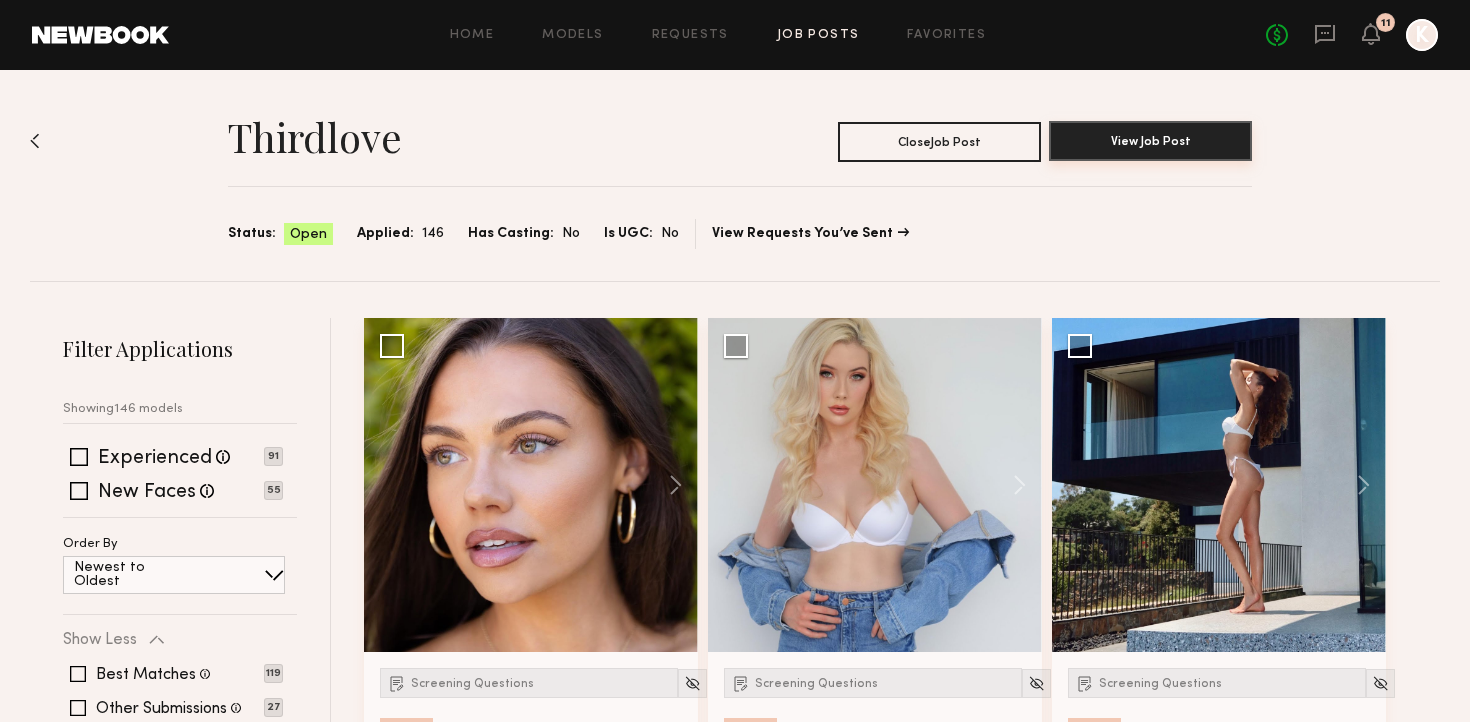 click on "View Job Post" 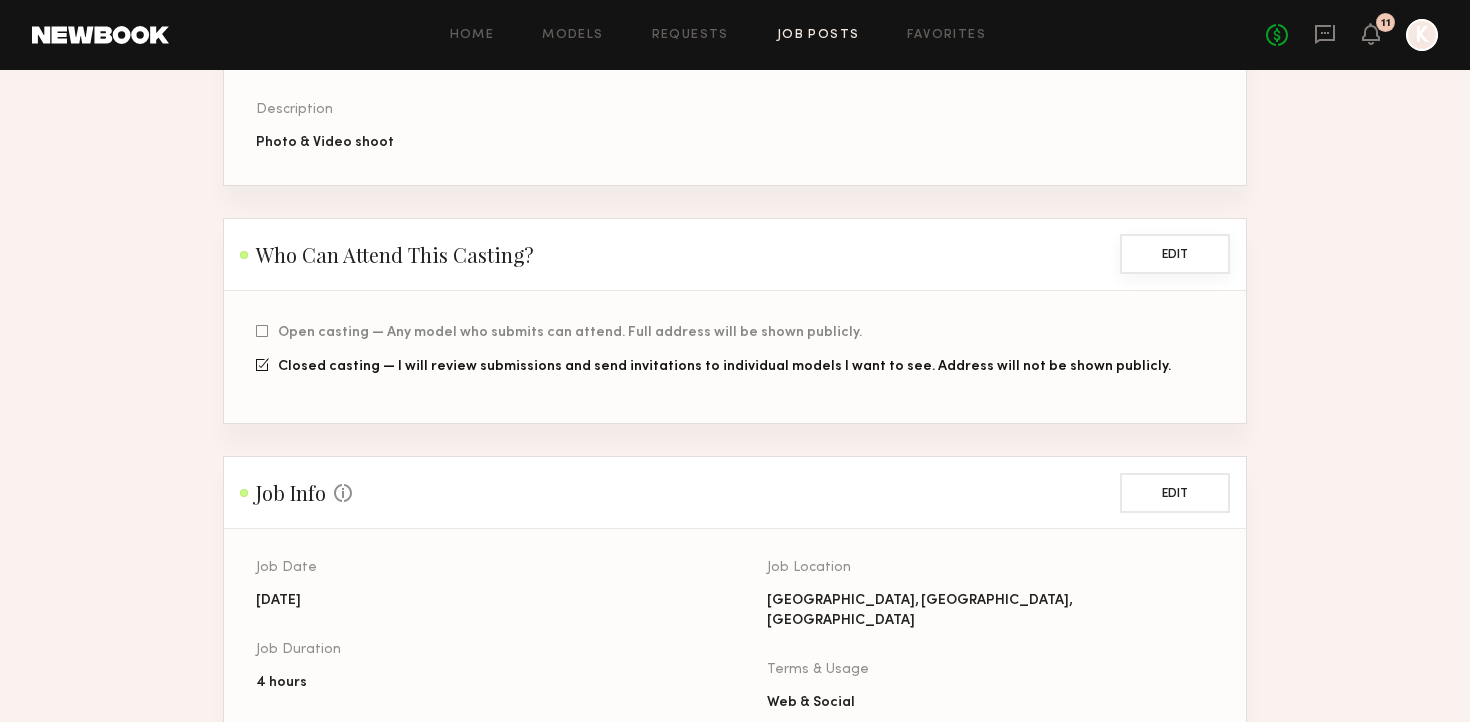scroll, scrollTop: 306, scrollLeft: 0, axis: vertical 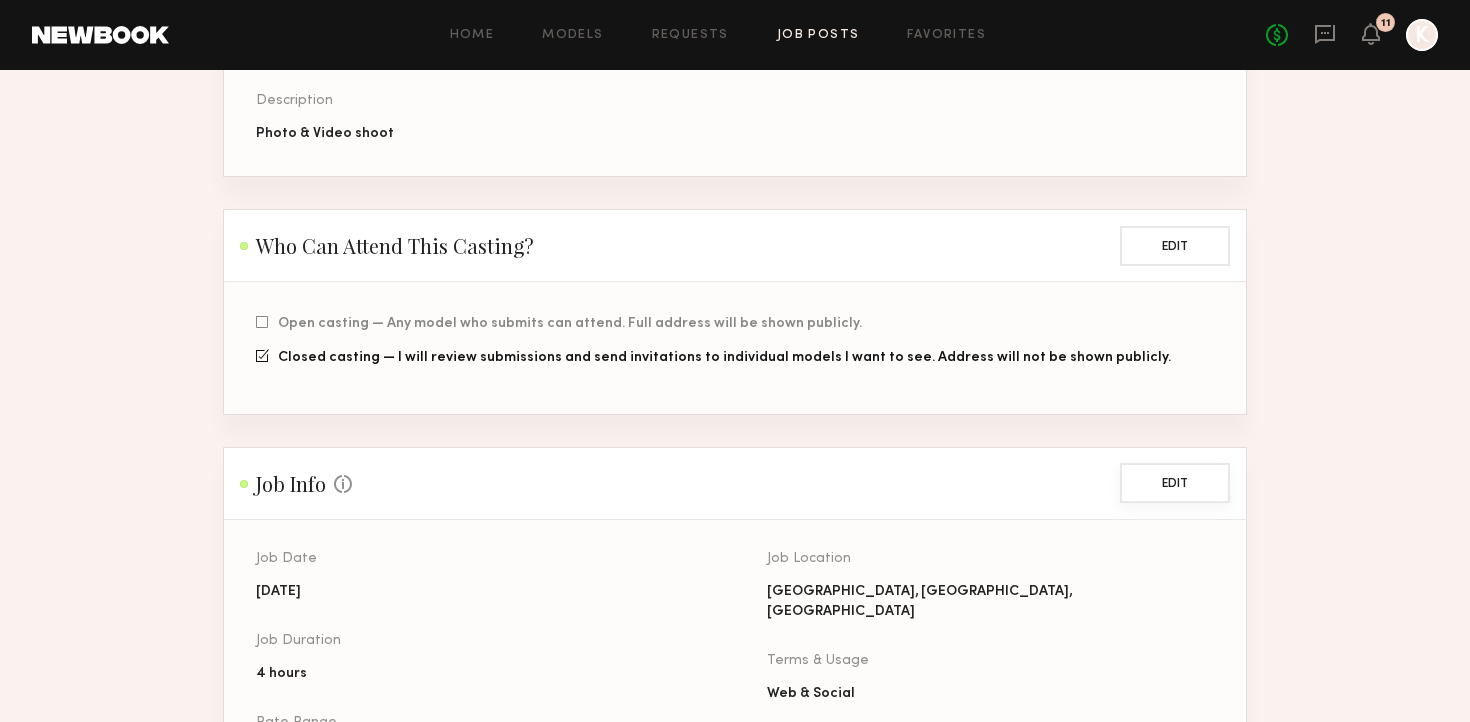 click on "Edit" 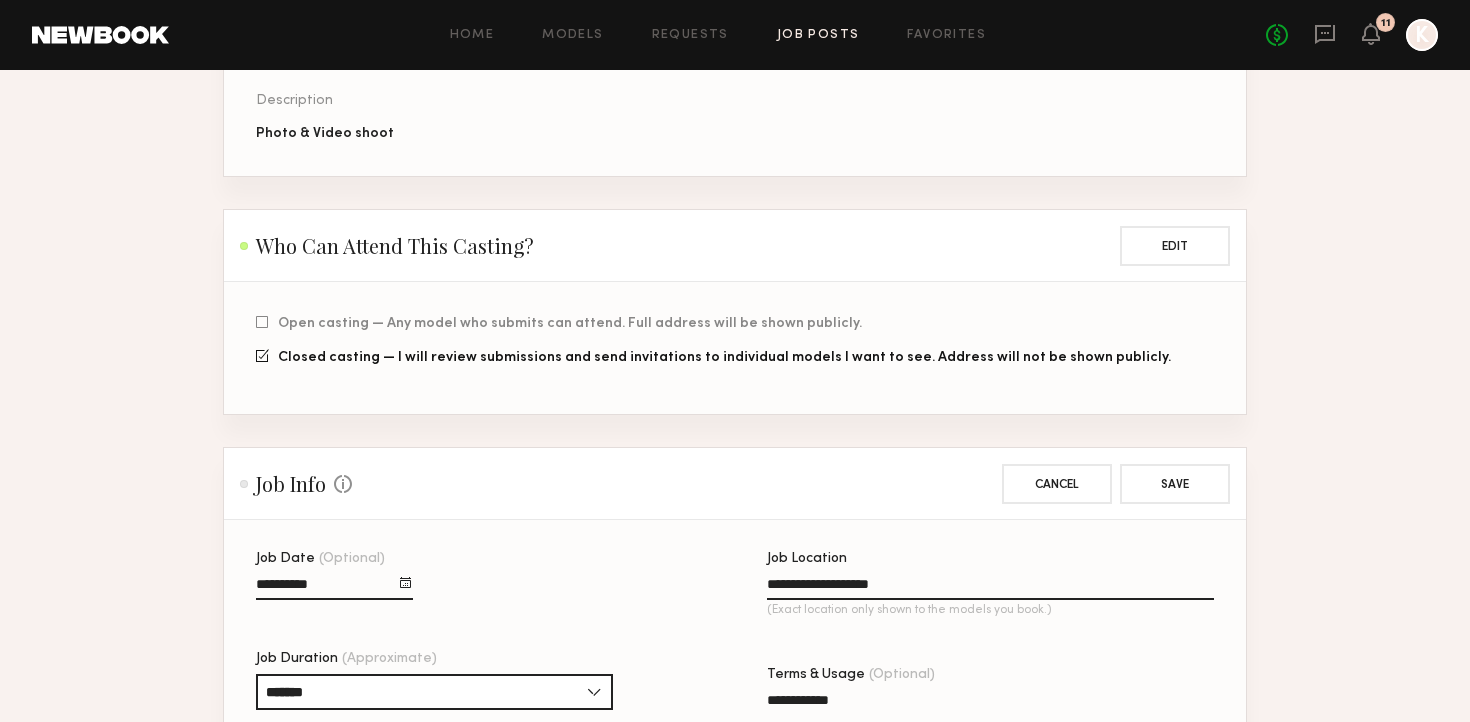 click 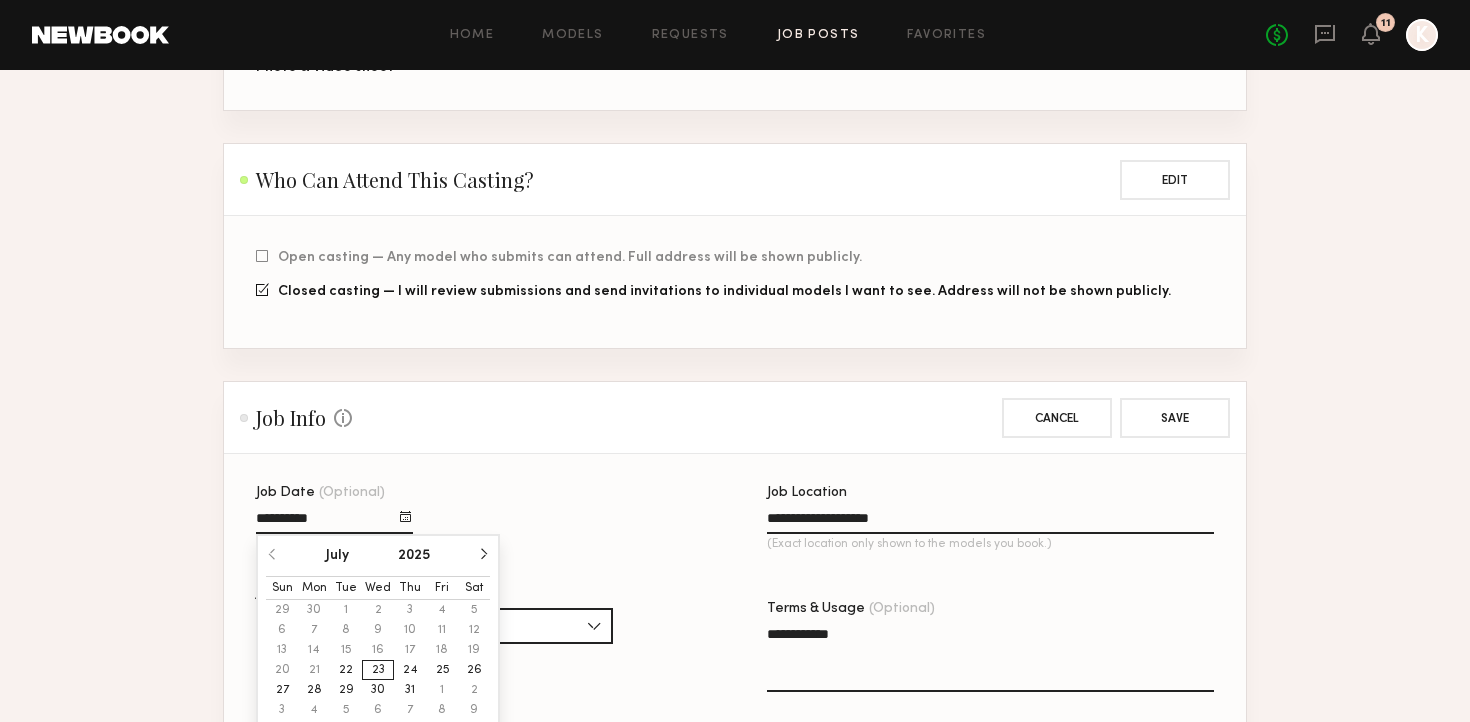 scroll, scrollTop: 441, scrollLeft: 0, axis: vertical 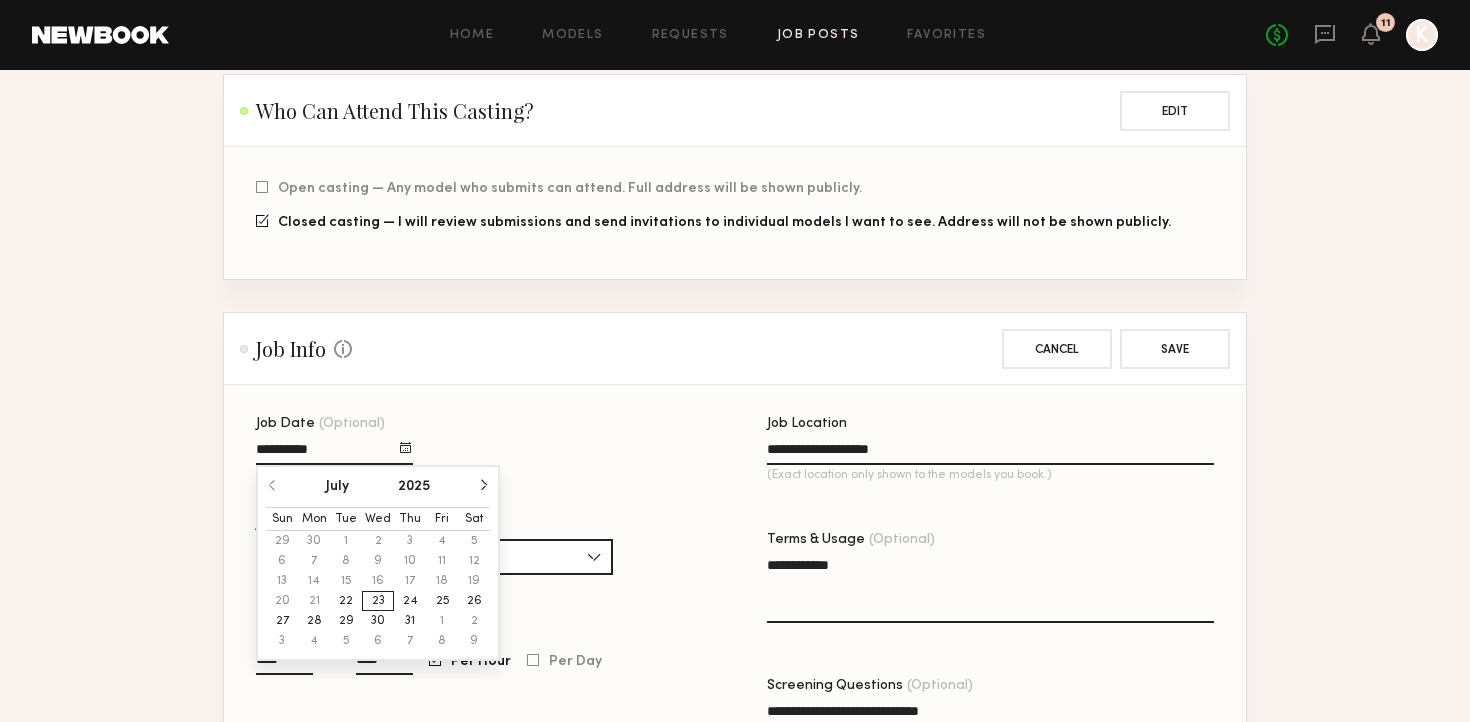 click on "[DATE]" 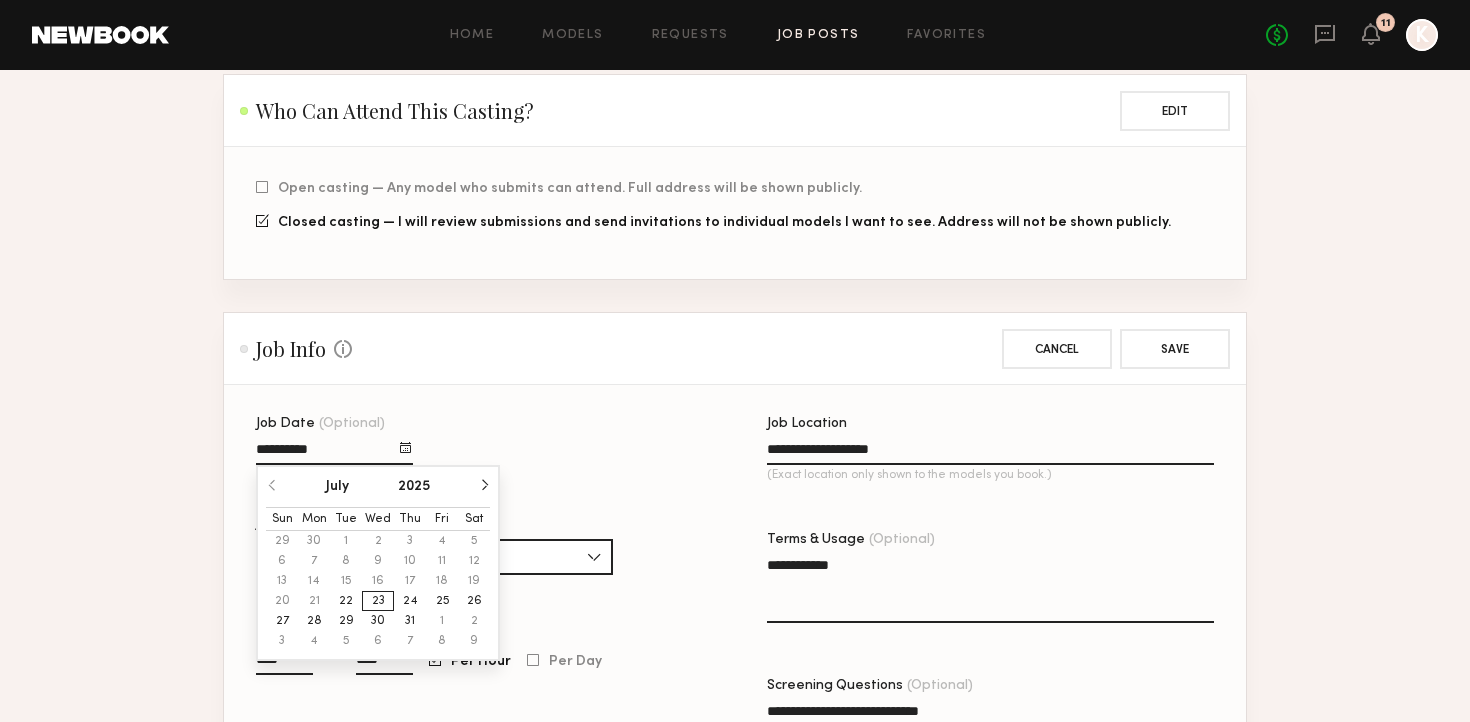 click 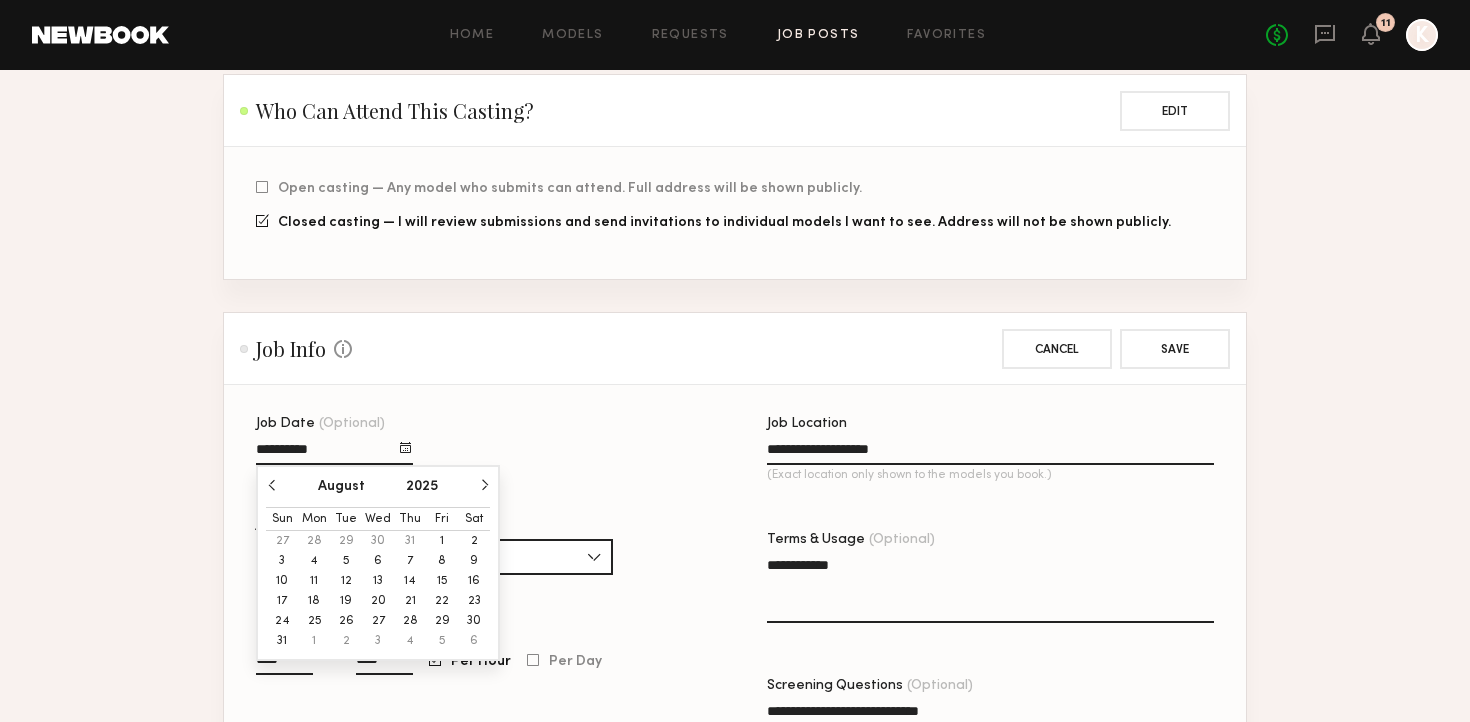 click 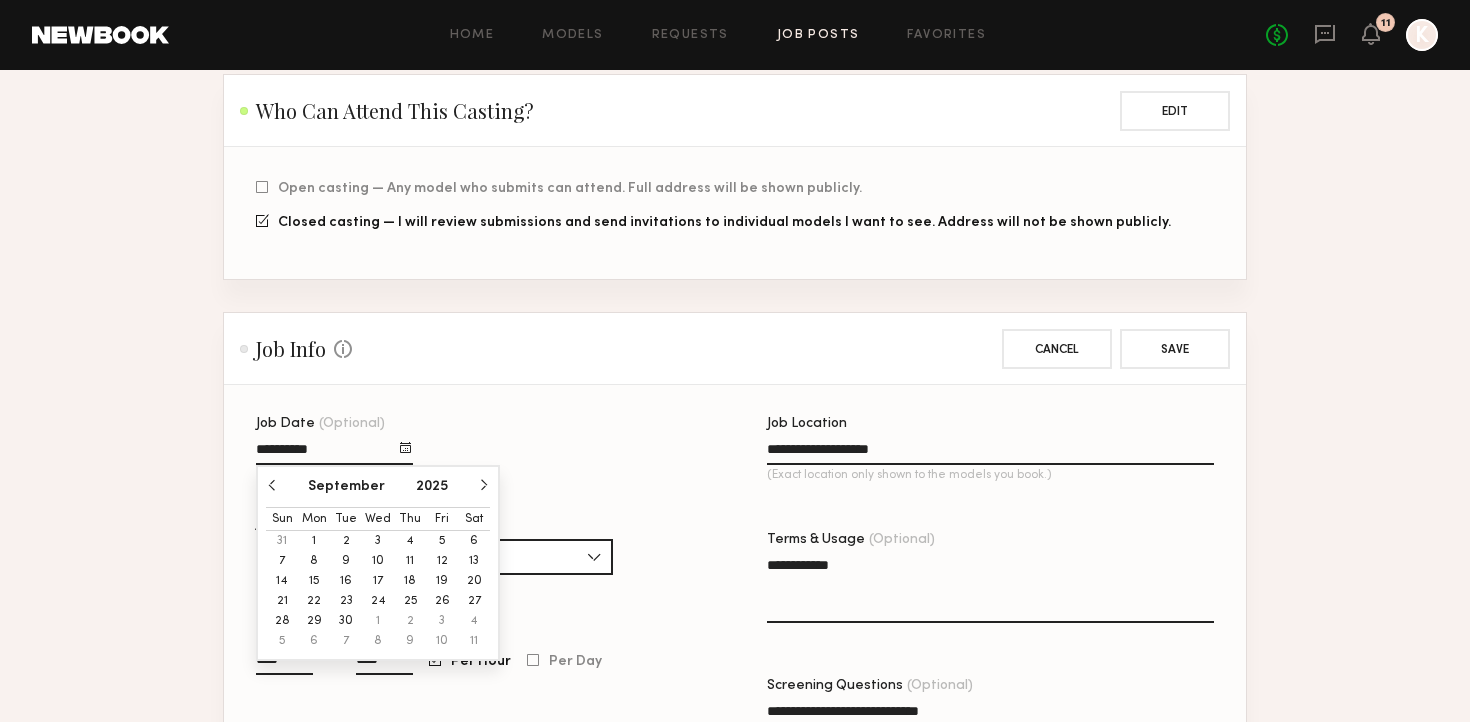 click on "30" 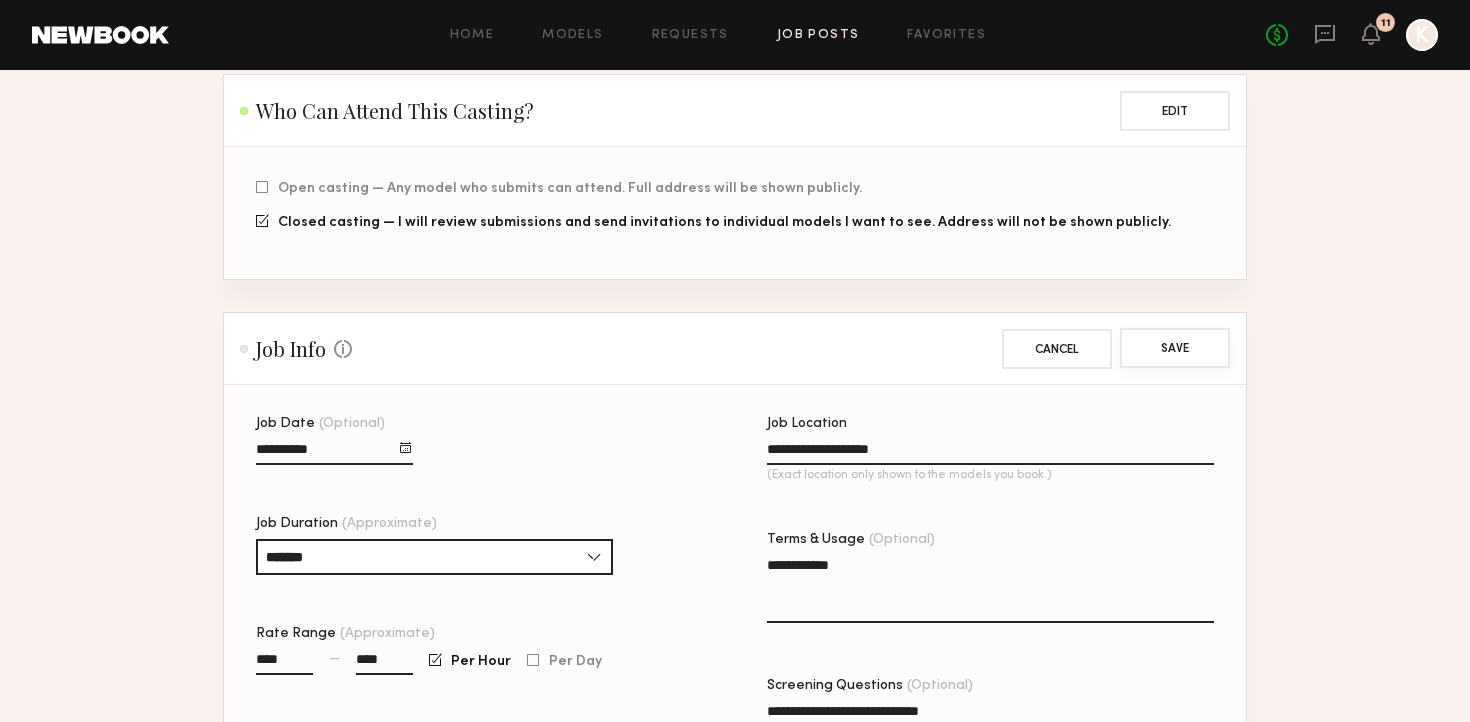 click on "Save" 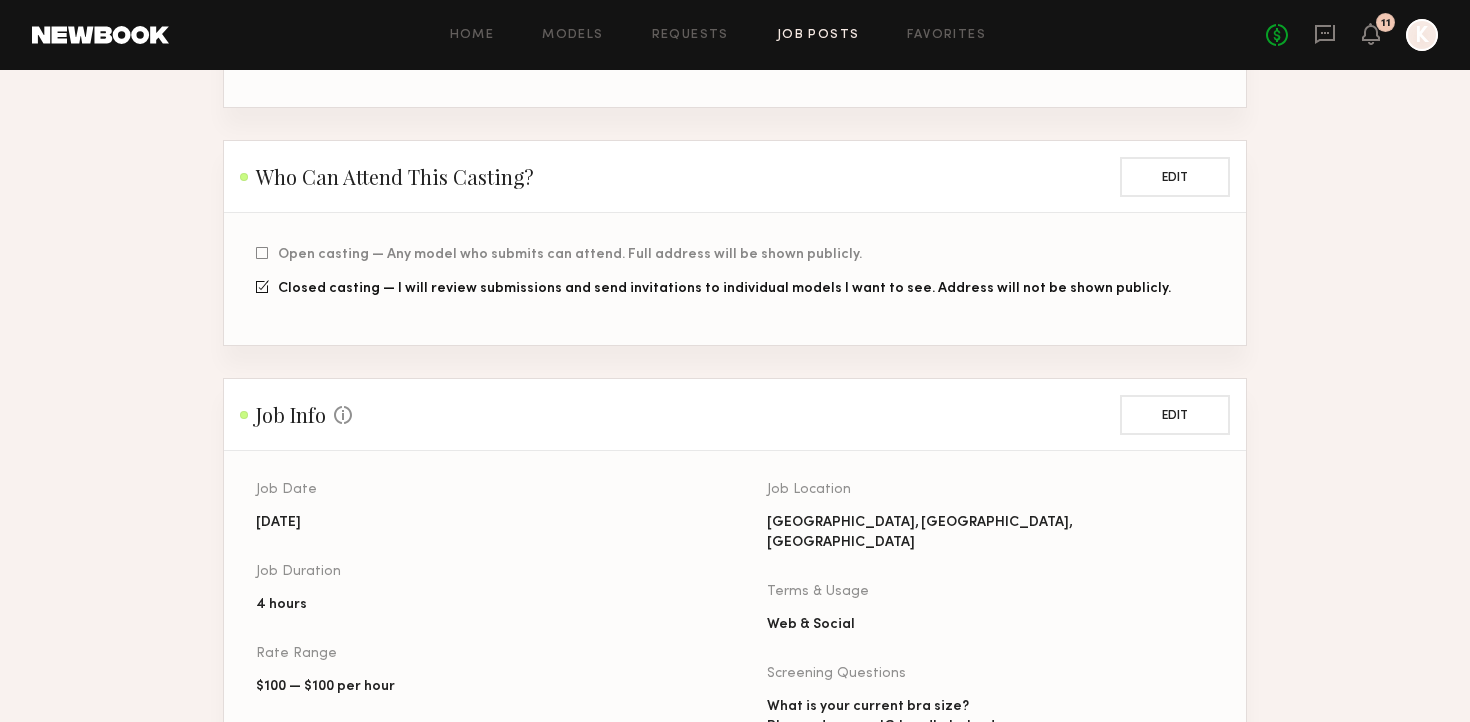 scroll, scrollTop: 0, scrollLeft: 0, axis: both 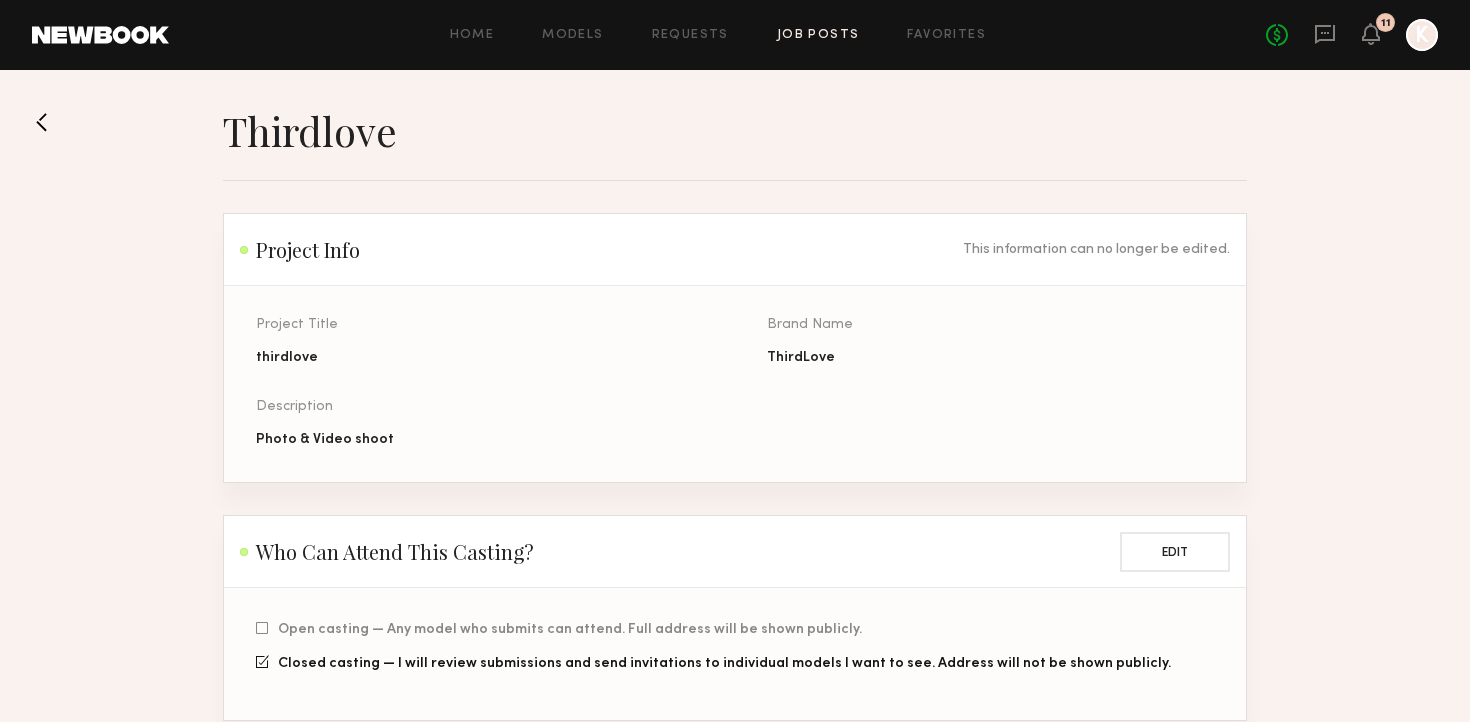 click on "Home Models Requests Job Posts Favorites Sign Out No fees up to $5,000 11 K" 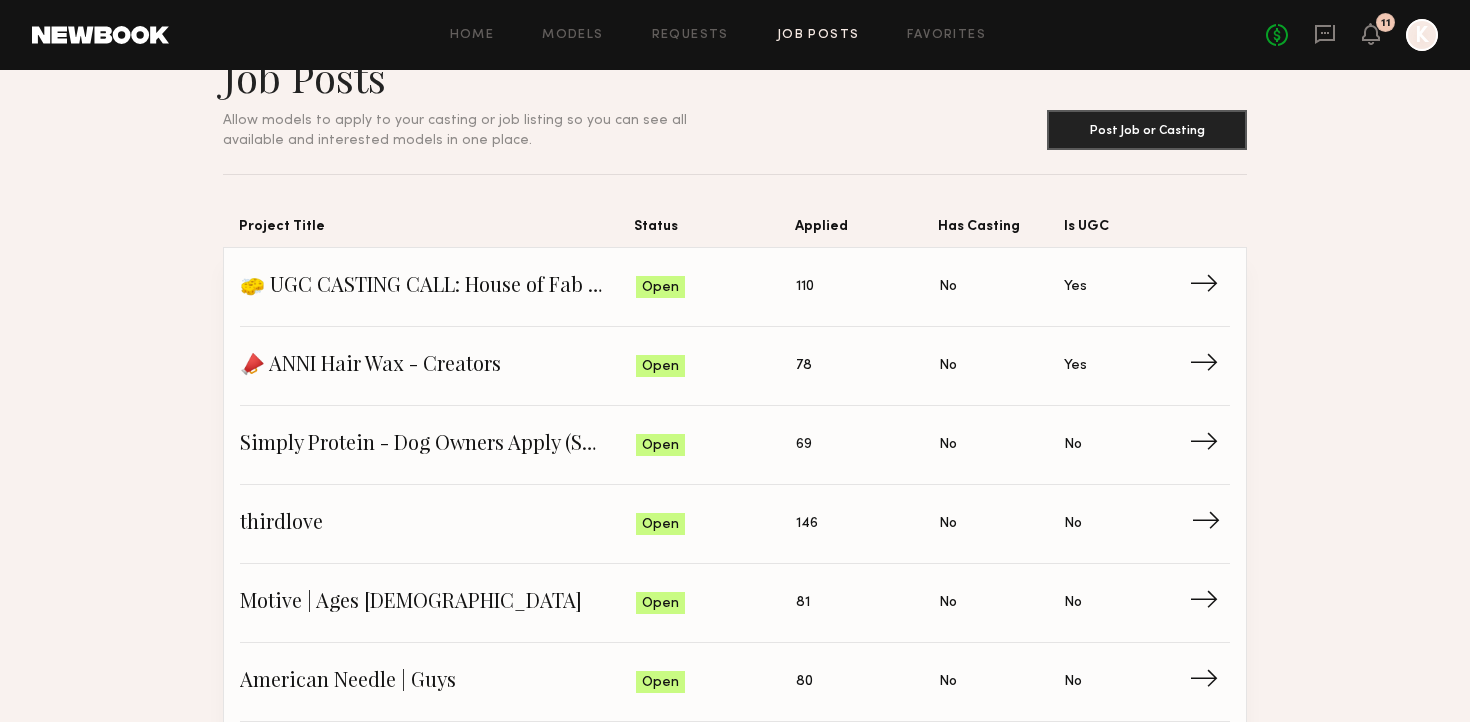 scroll, scrollTop: 55, scrollLeft: 0, axis: vertical 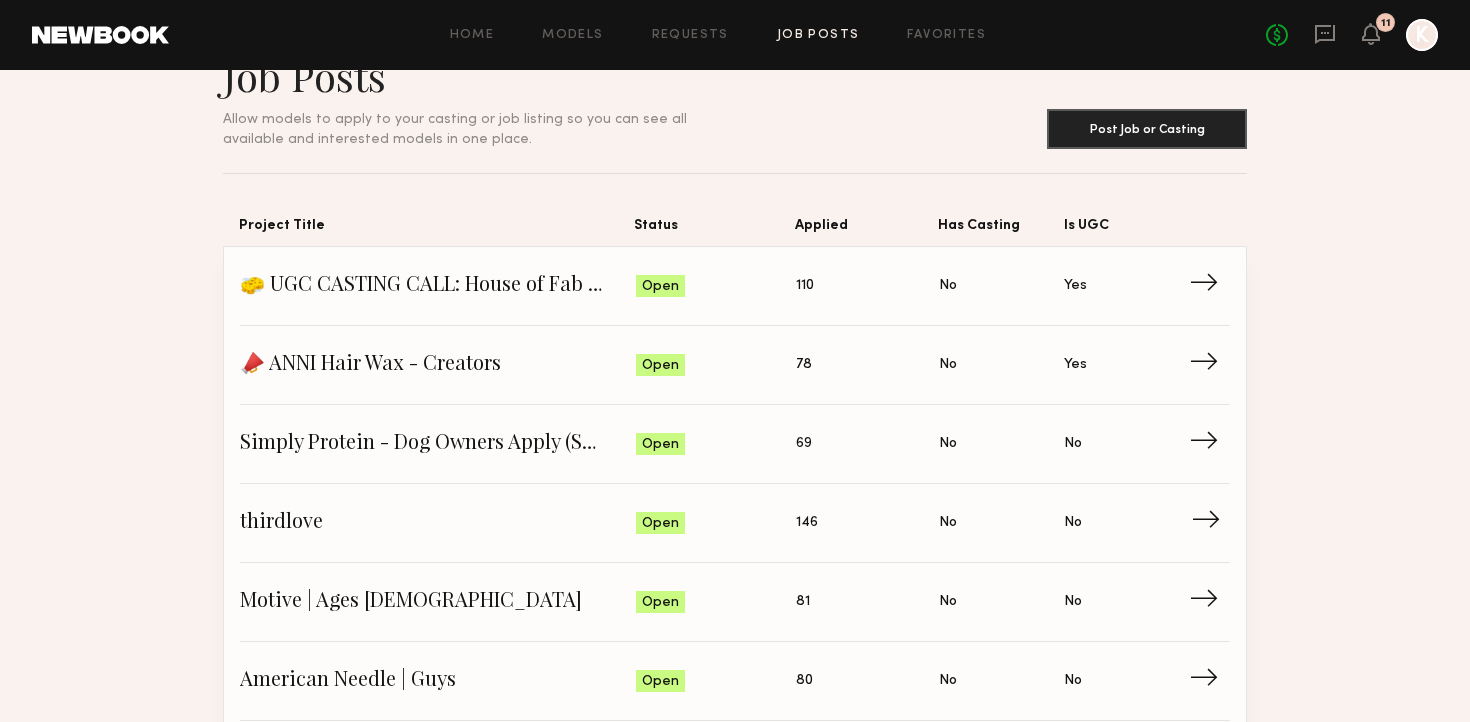 click on "thirdlove" 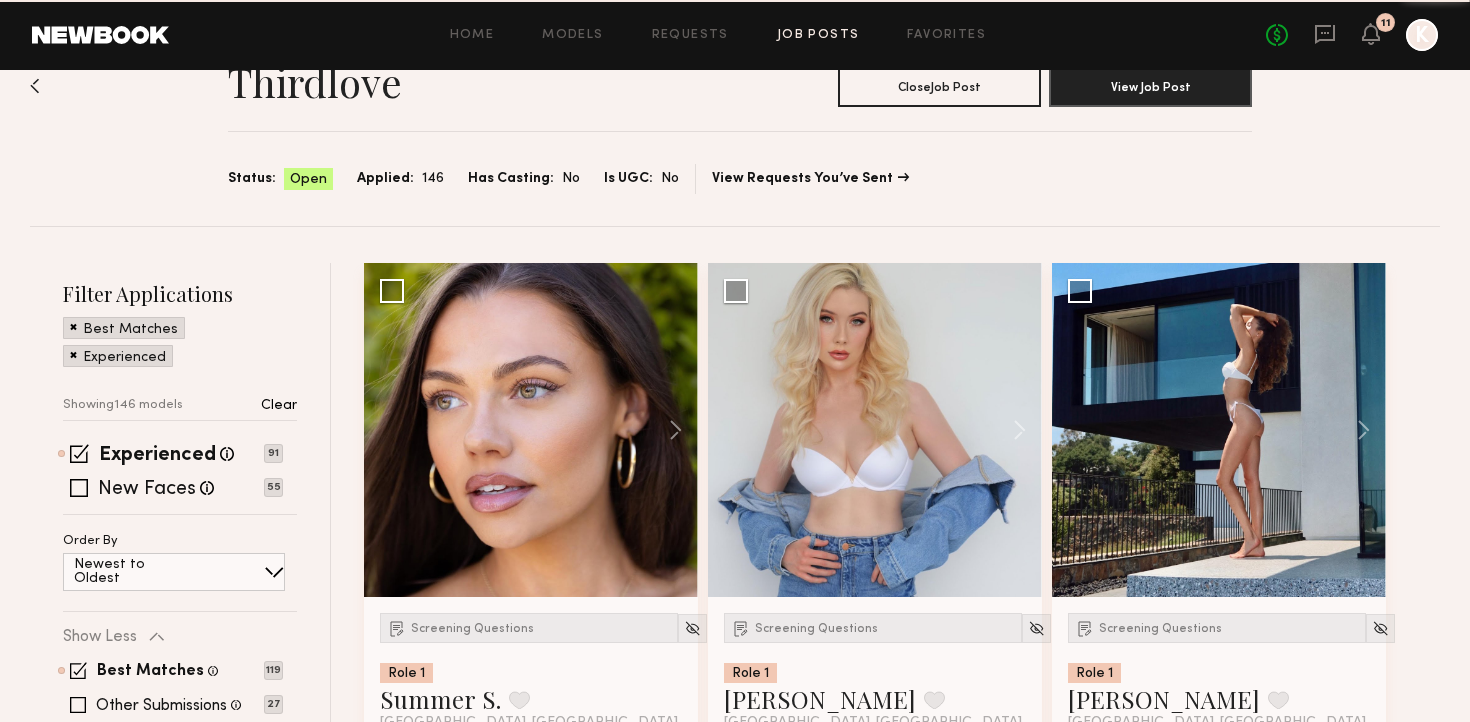 scroll, scrollTop: 0, scrollLeft: 0, axis: both 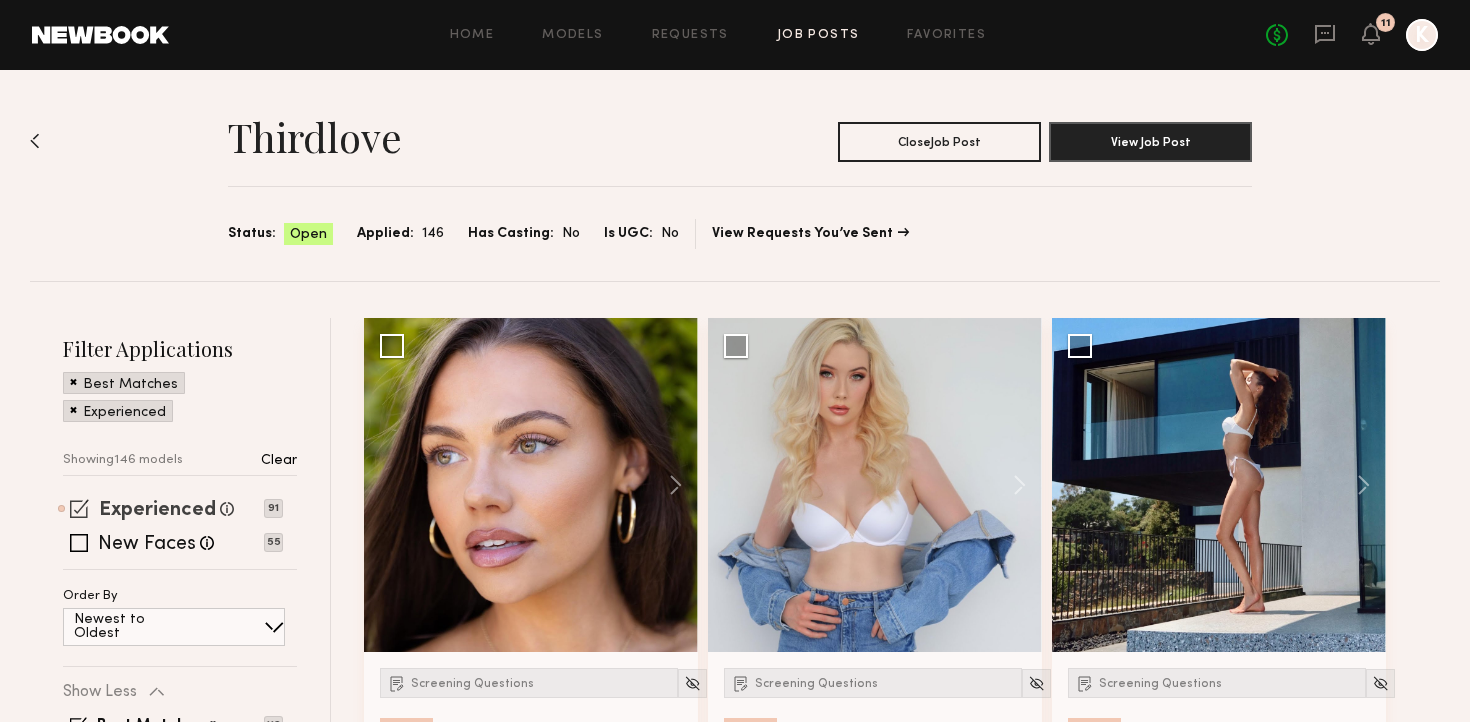 click on "Experienced" 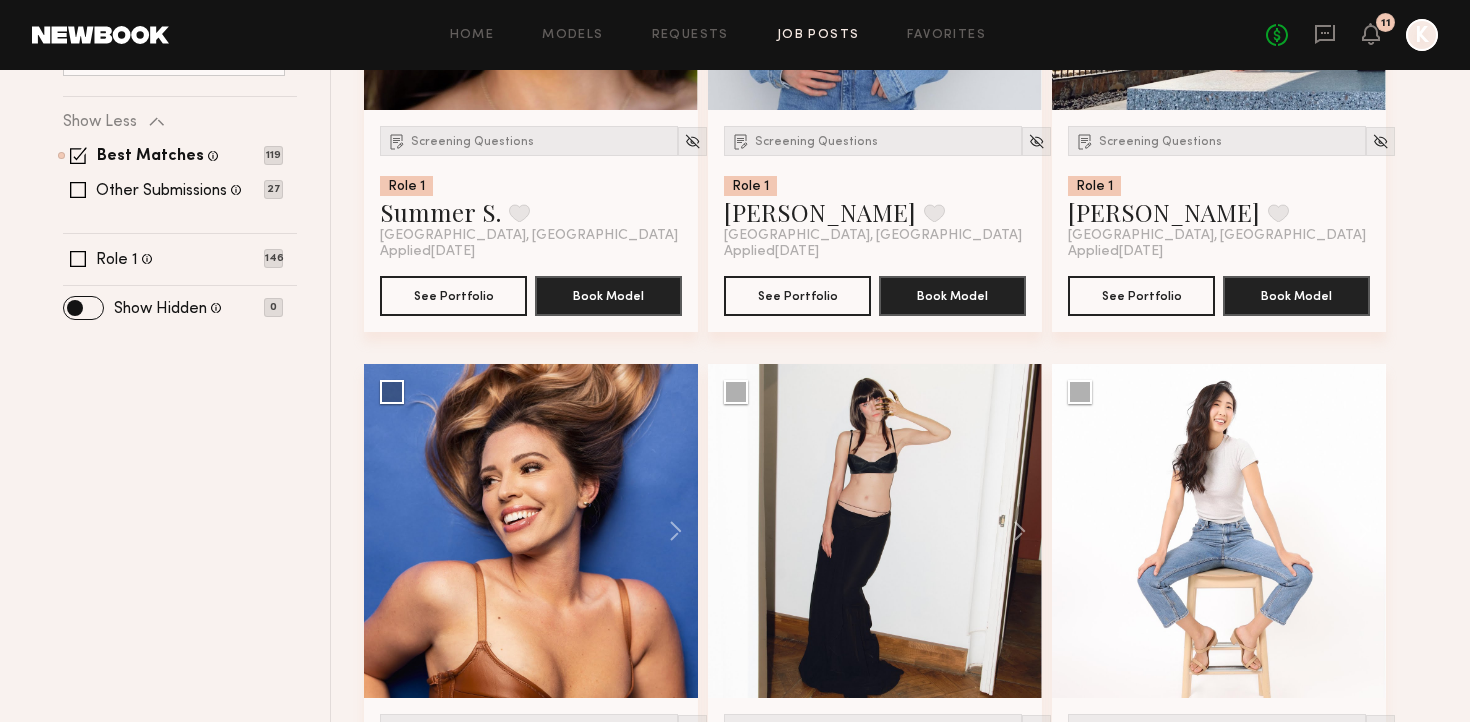 scroll, scrollTop: 102, scrollLeft: 0, axis: vertical 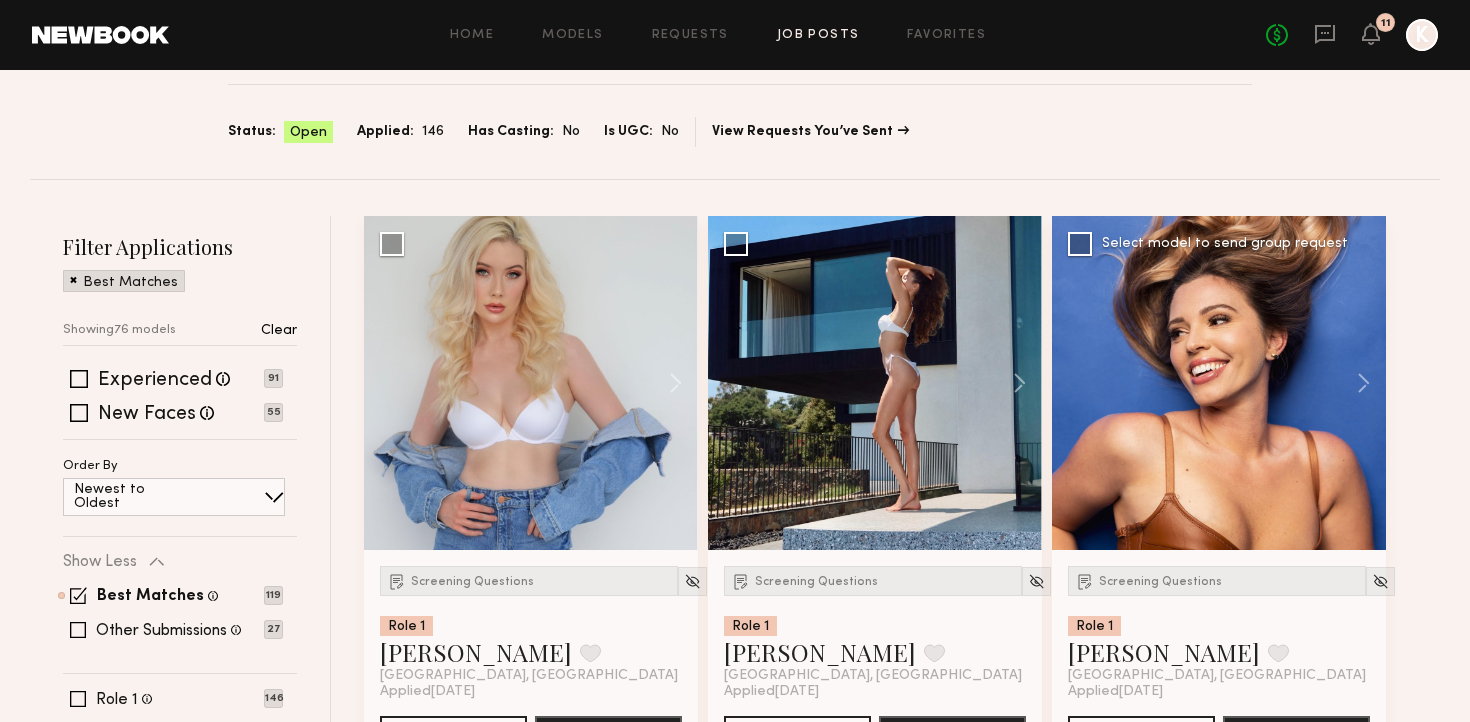 click 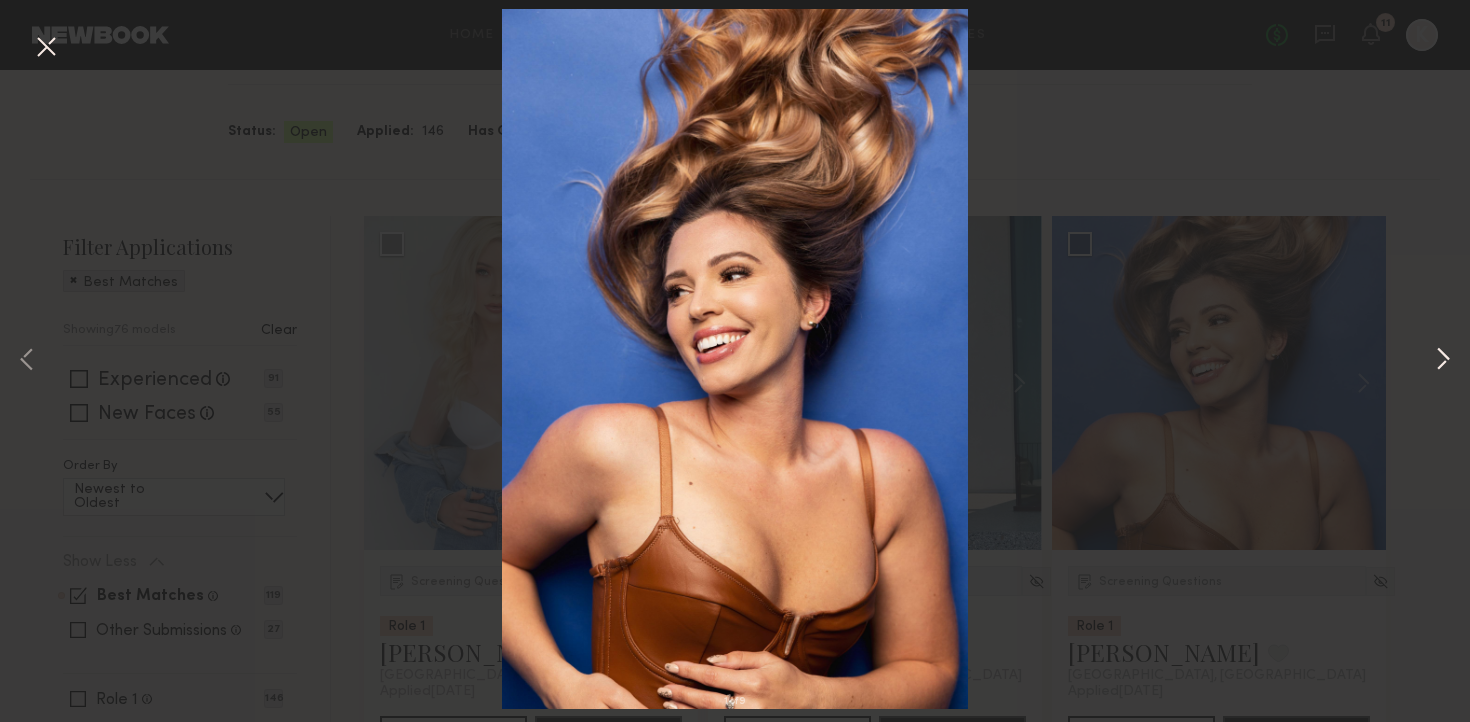 click at bounding box center (1443, 361) 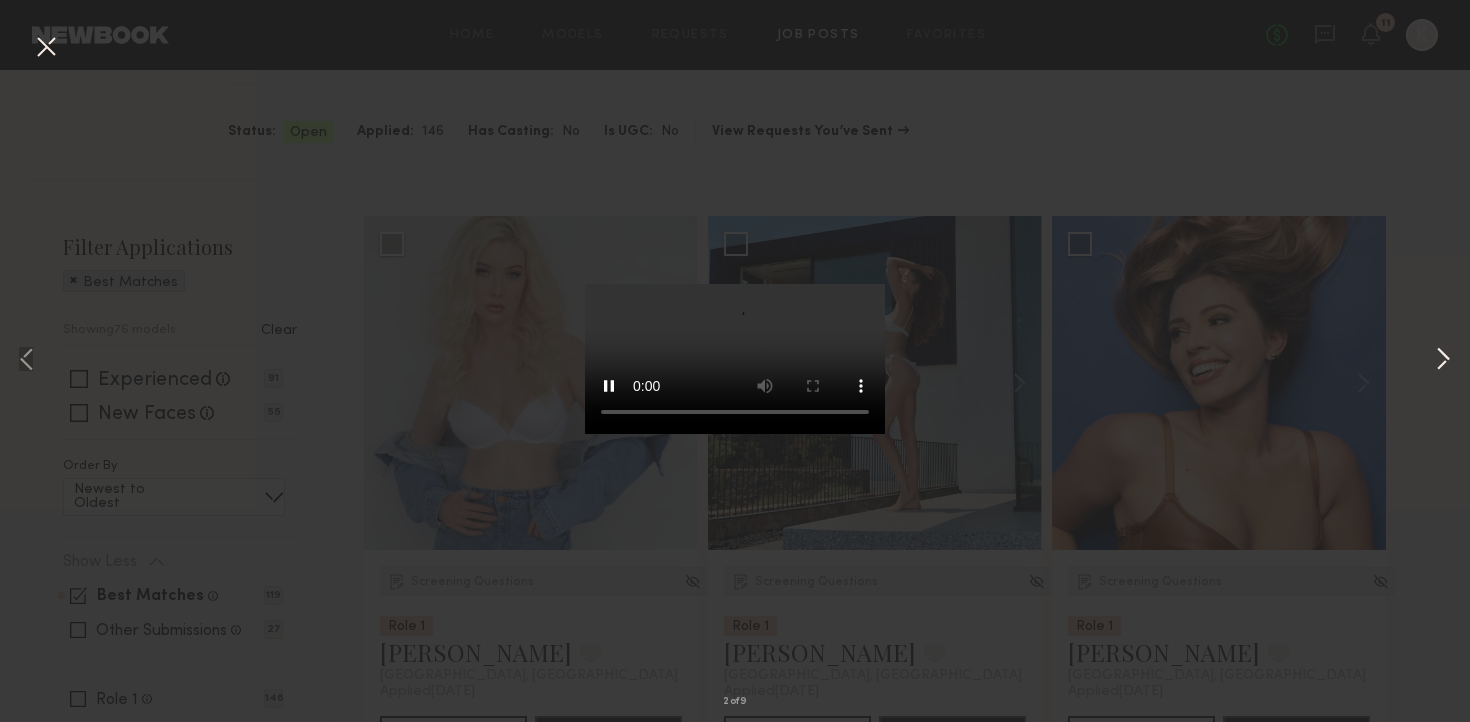 click at bounding box center (1443, 361) 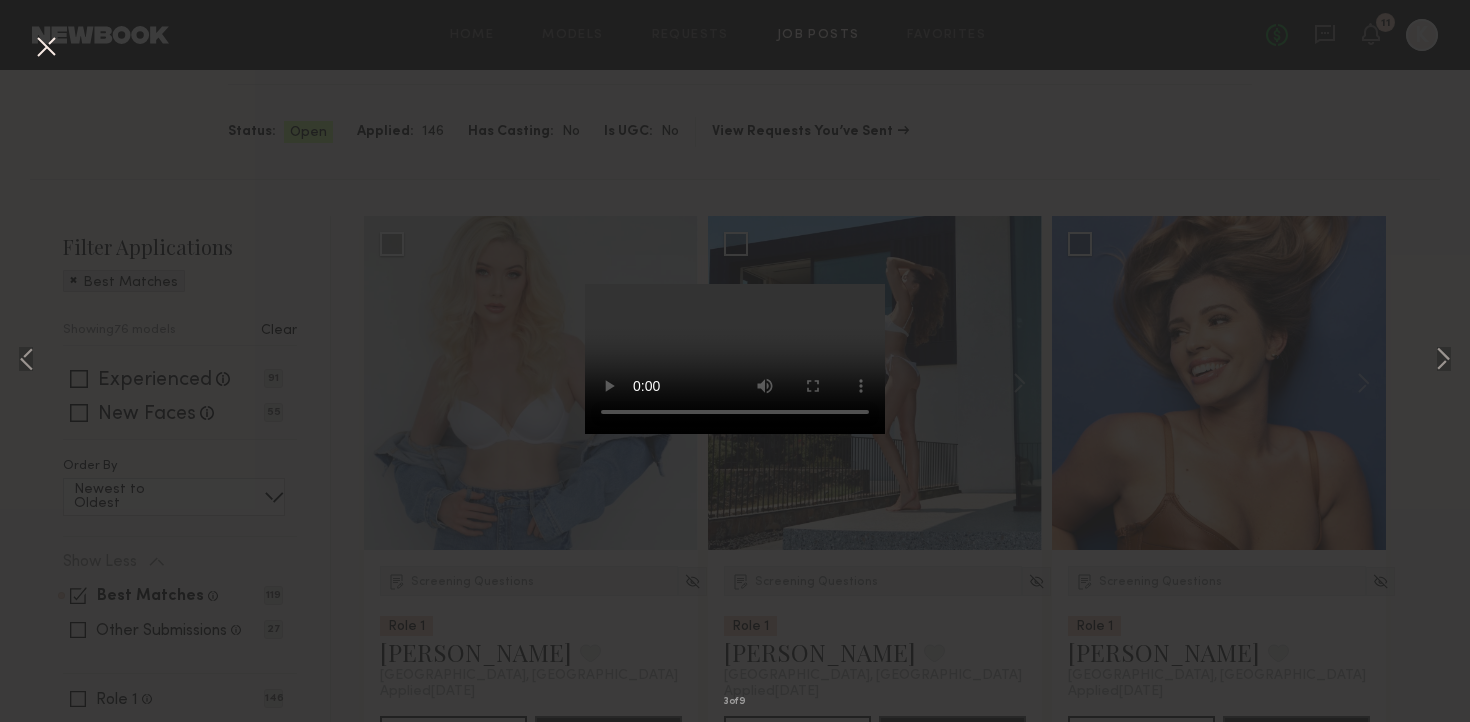 click on "3  of  9" at bounding box center (735, 361) 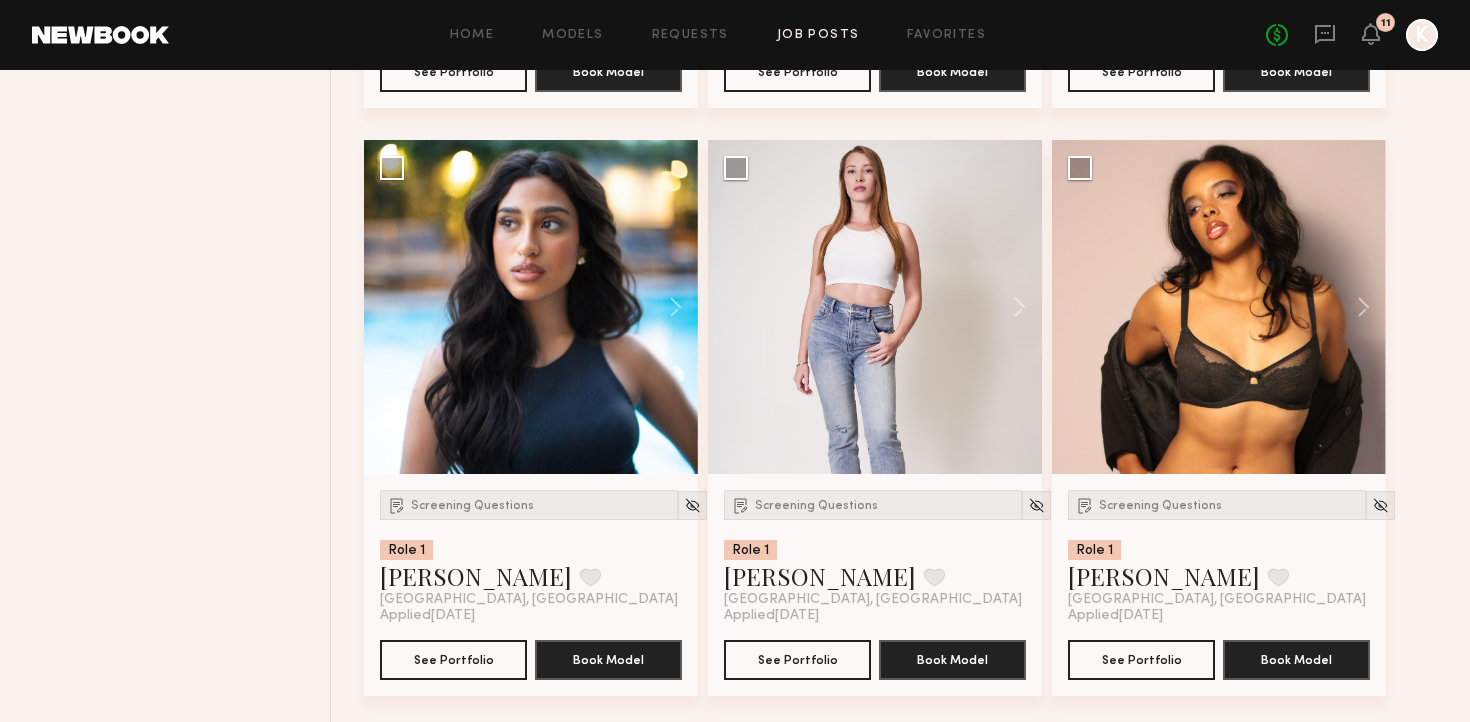 scroll, scrollTop: 6645, scrollLeft: 0, axis: vertical 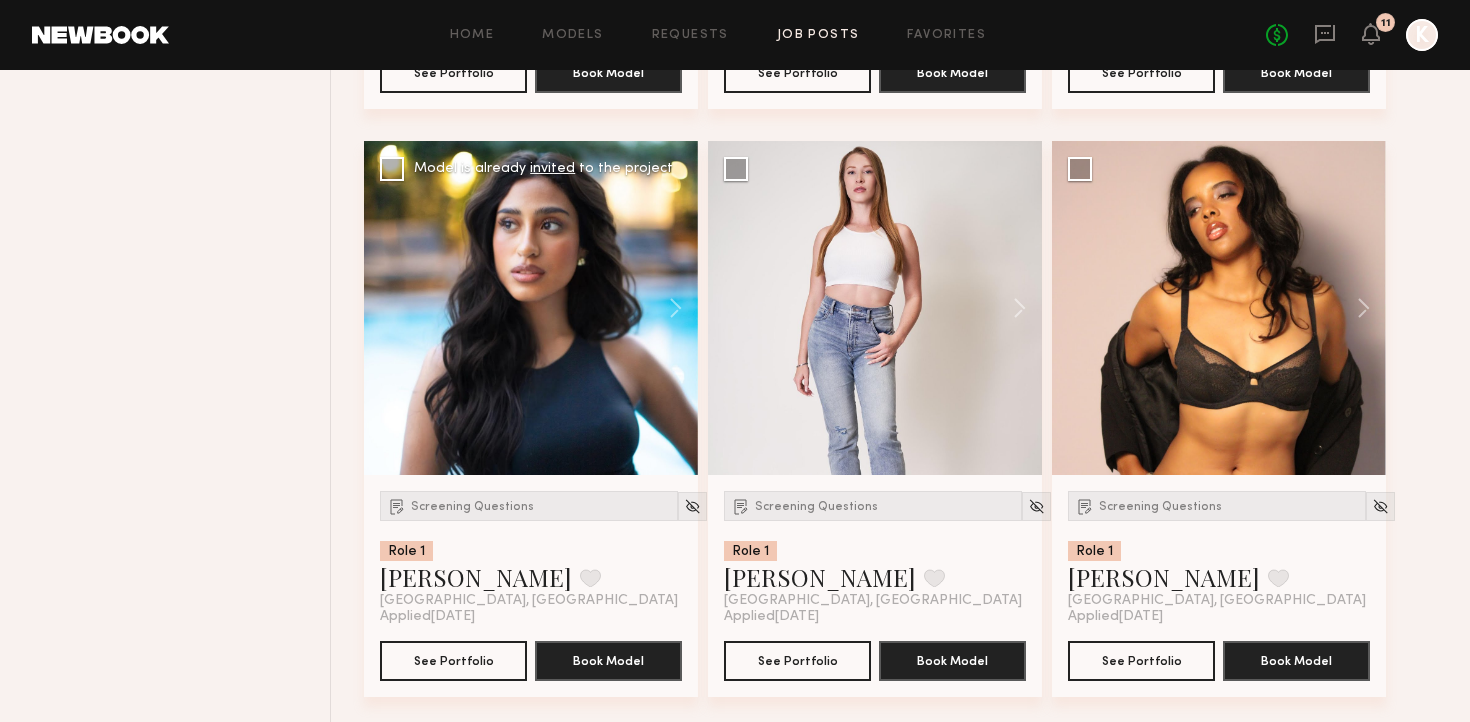 click 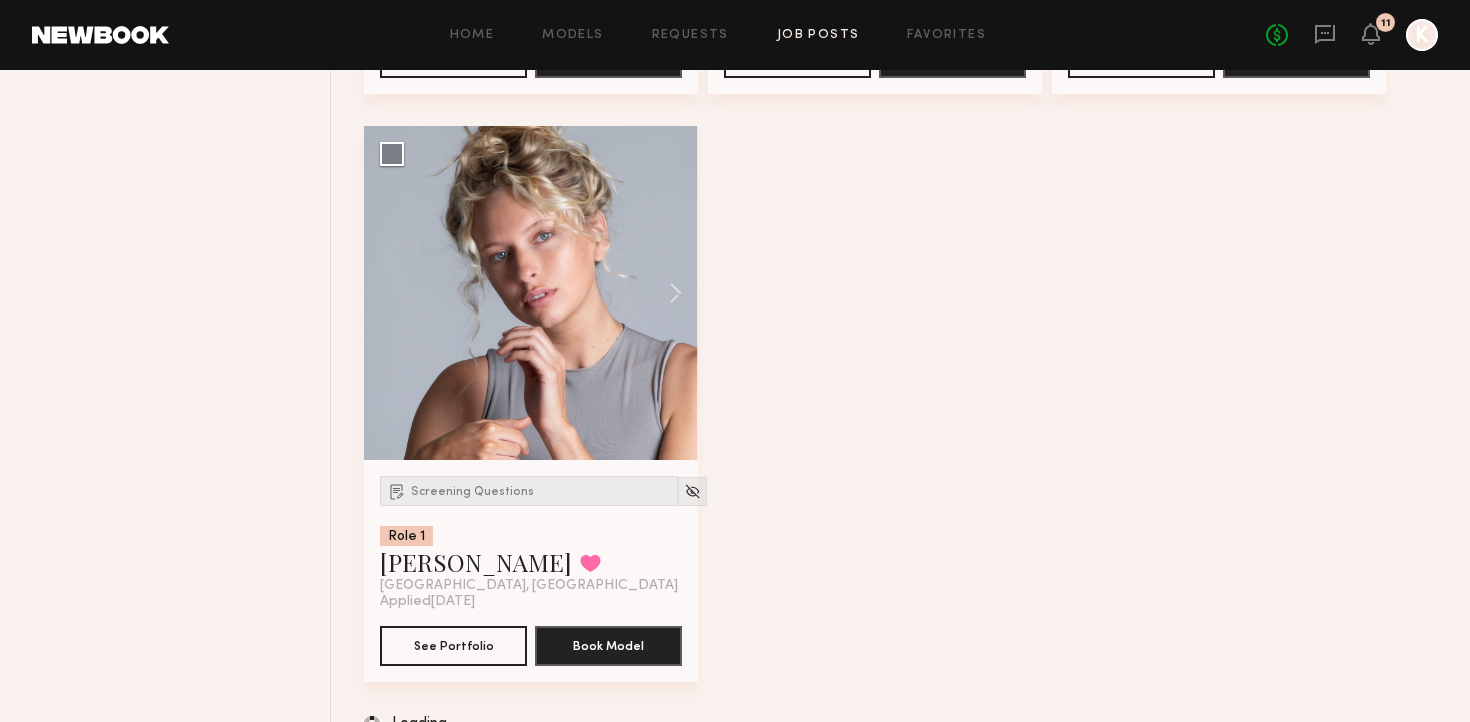 scroll, scrollTop: 9031, scrollLeft: 0, axis: vertical 